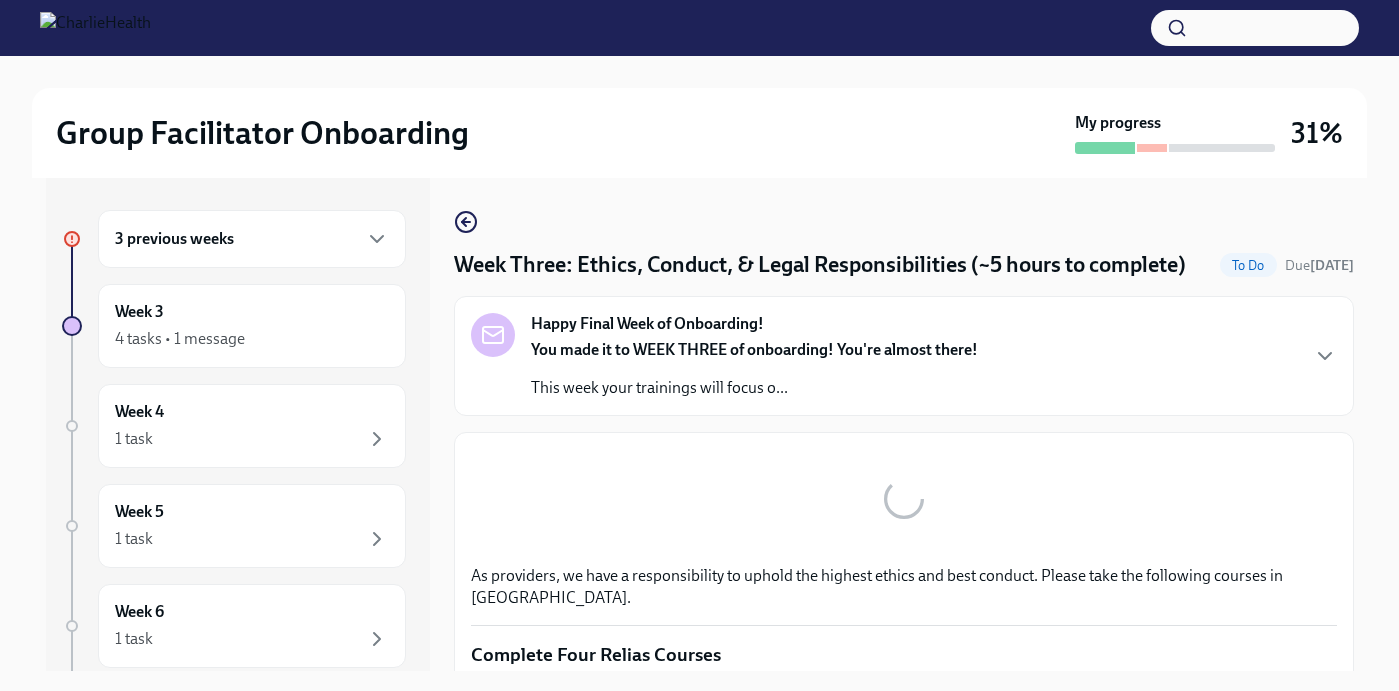 scroll, scrollTop: 0, scrollLeft: 0, axis: both 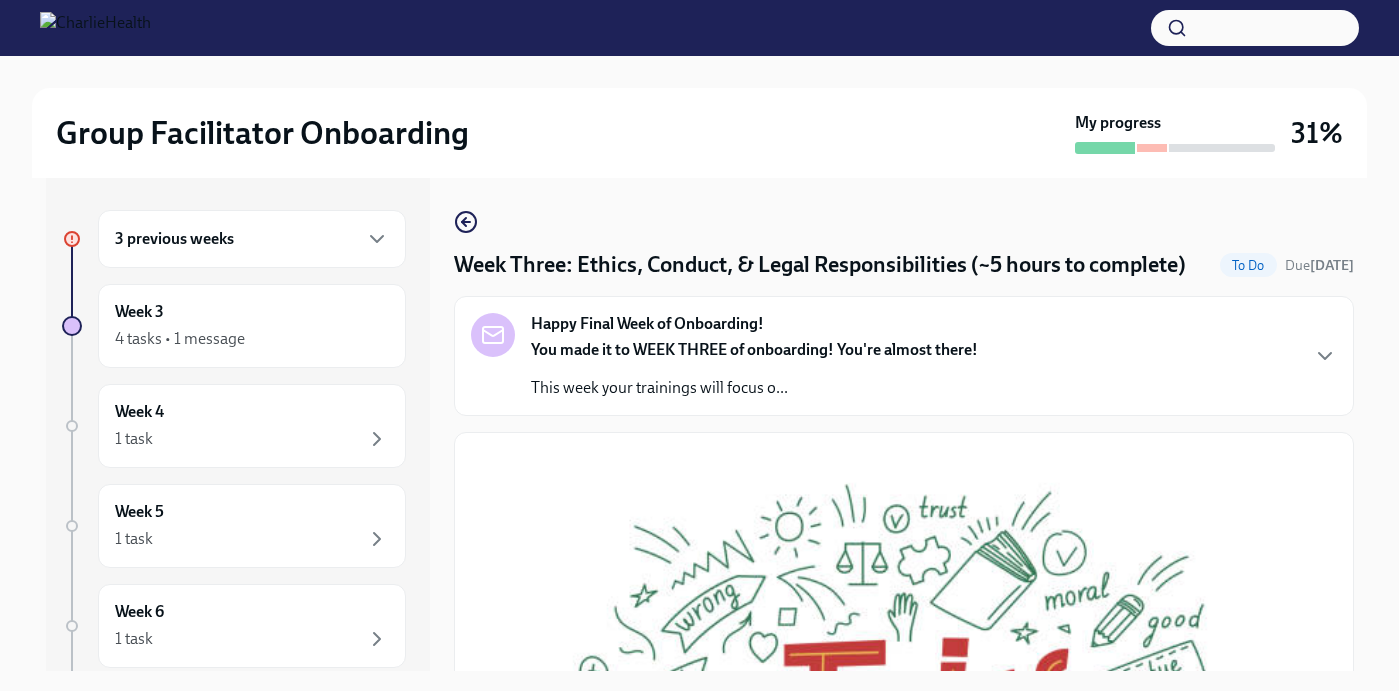 click on "3 previous weeks Week 3 4 tasks • 1 message Week 4 1 task Week 5 1 task Week 6 1 task Experience ends  [DATE]" at bounding box center [234, 498] 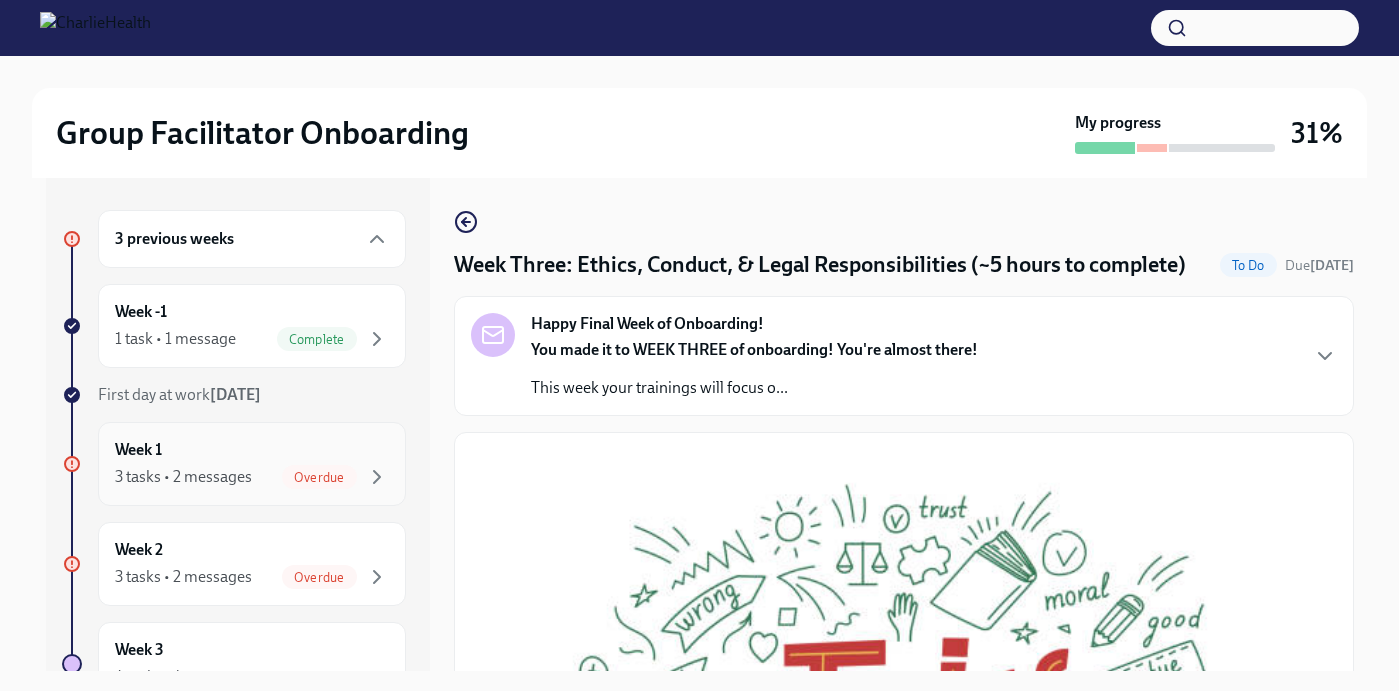 click on "Overdue" at bounding box center (319, 477) 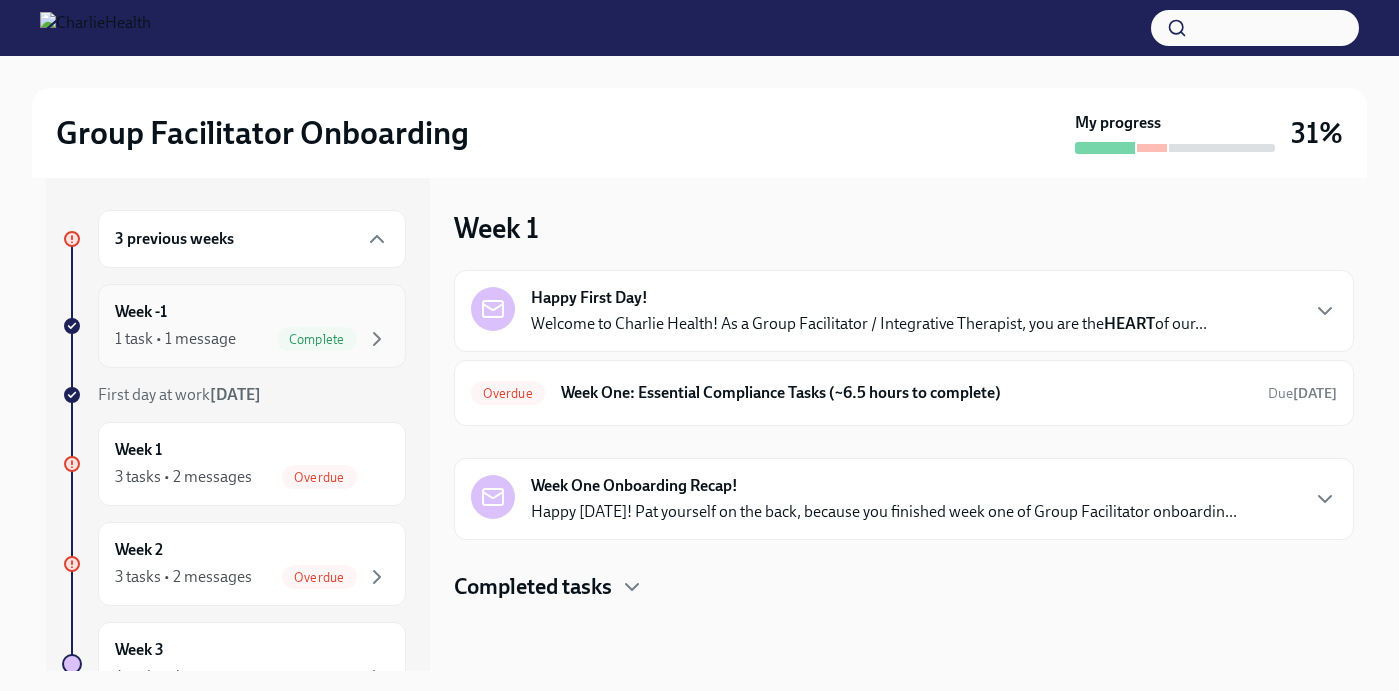 click on "Week -1 1 task • 1 message Complete" at bounding box center [252, 326] 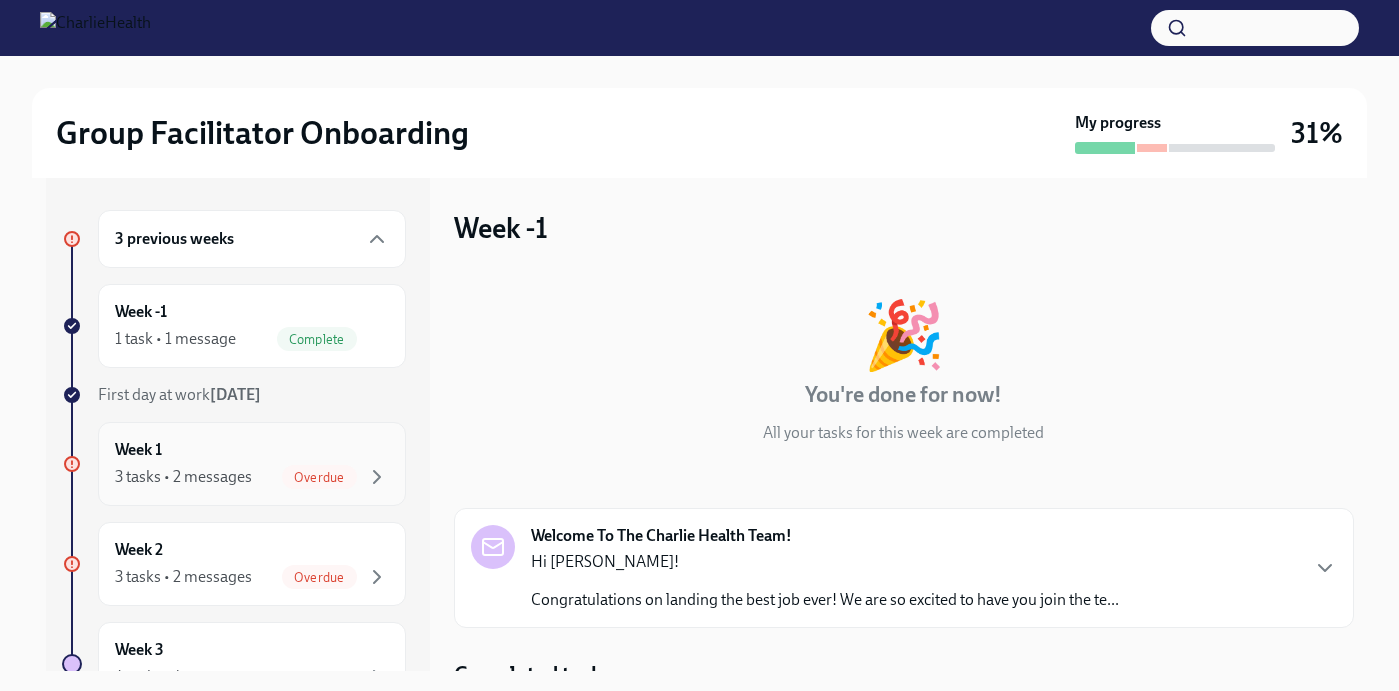 click on "Week 1 3 tasks • 2 messages Overdue" at bounding box center [252, 464] 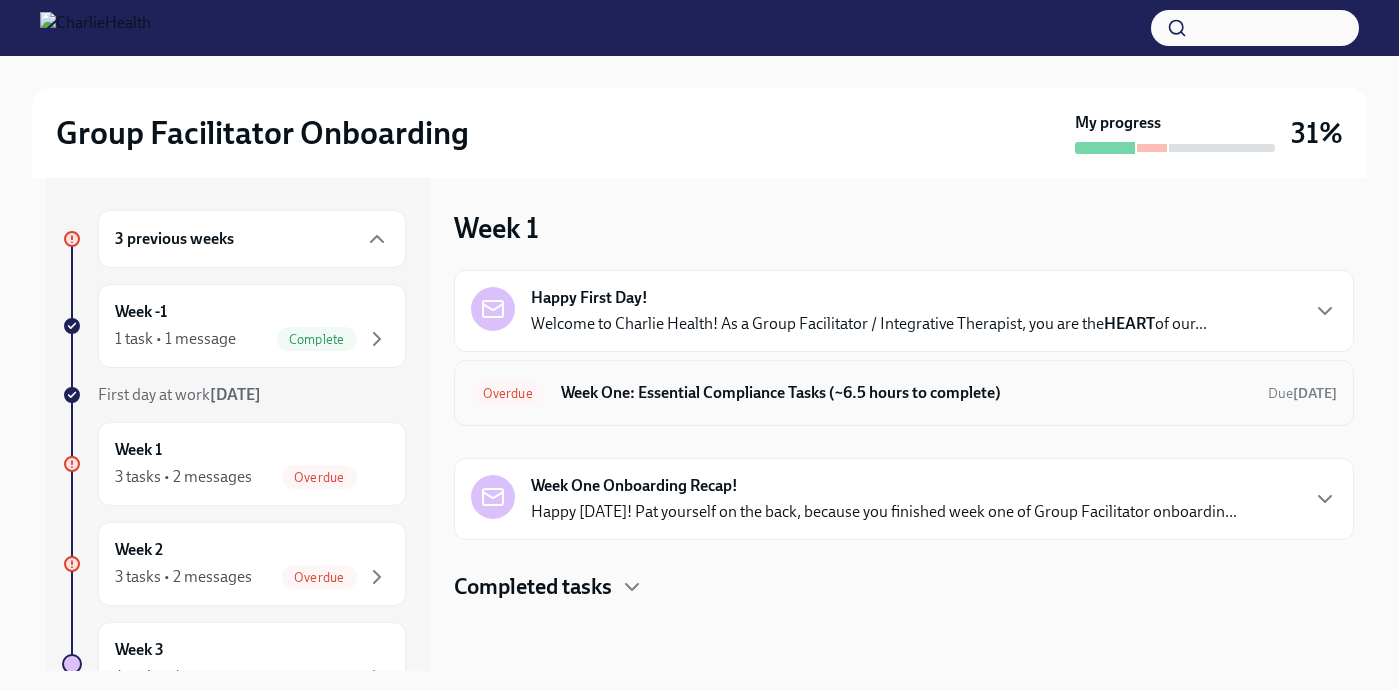 click on "Week One: Essential Compliance Tasks (~6.5 hours to complete)" at bounding box center [906, 393] 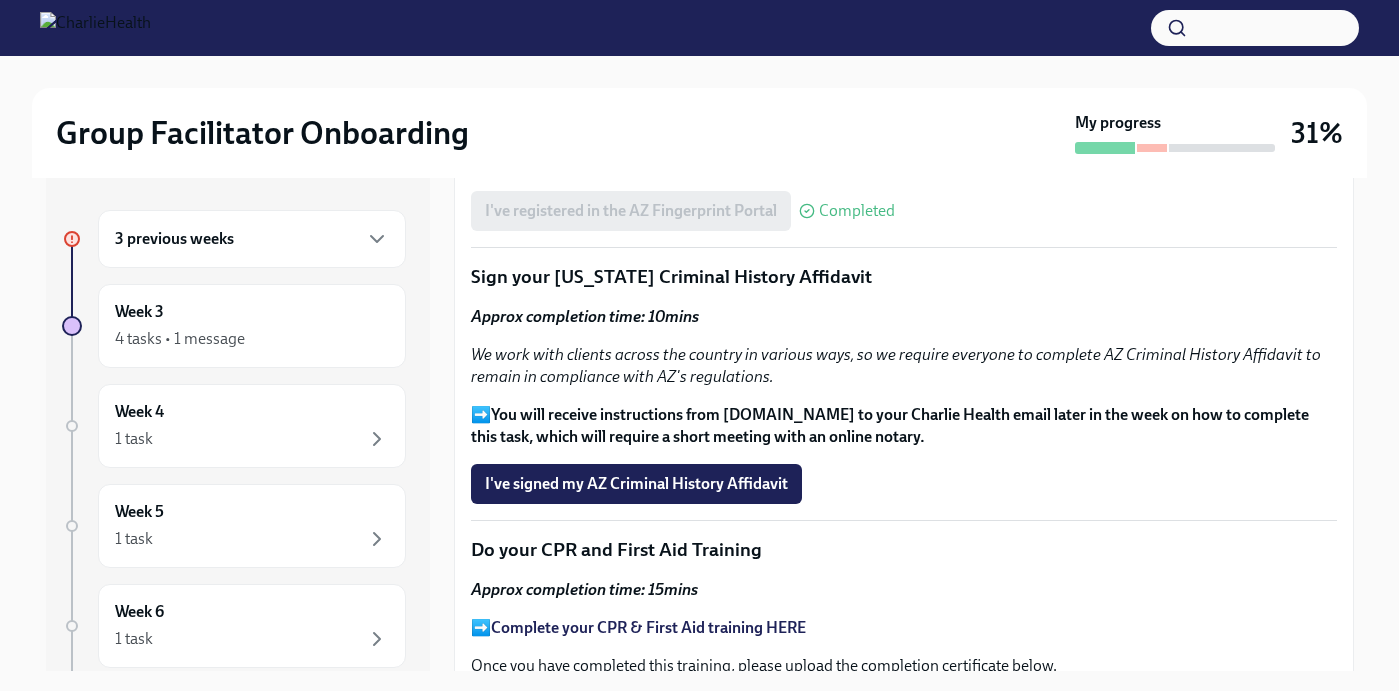 scroll, scrollTop: 2307, scrollLeft: 0, axis: vertical 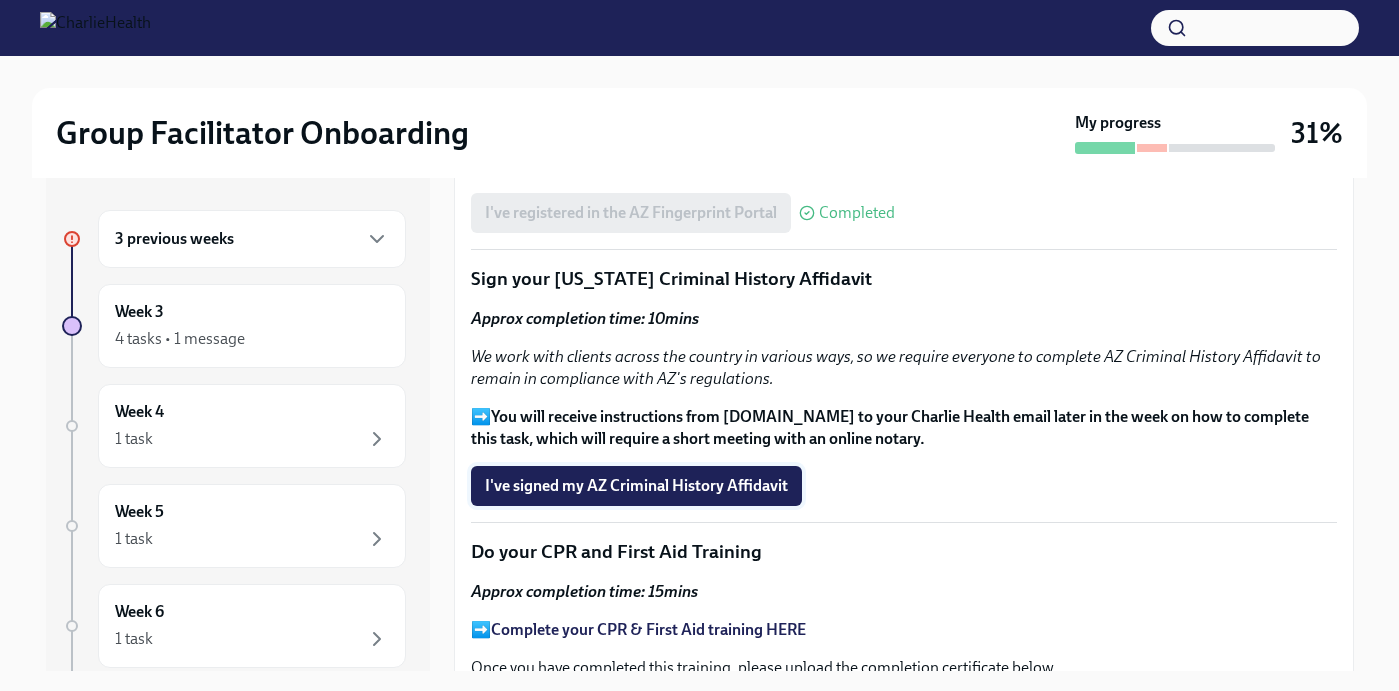 click on "I've signed my AZ Criminal History Affidavit" at bounding box center [636, 486] 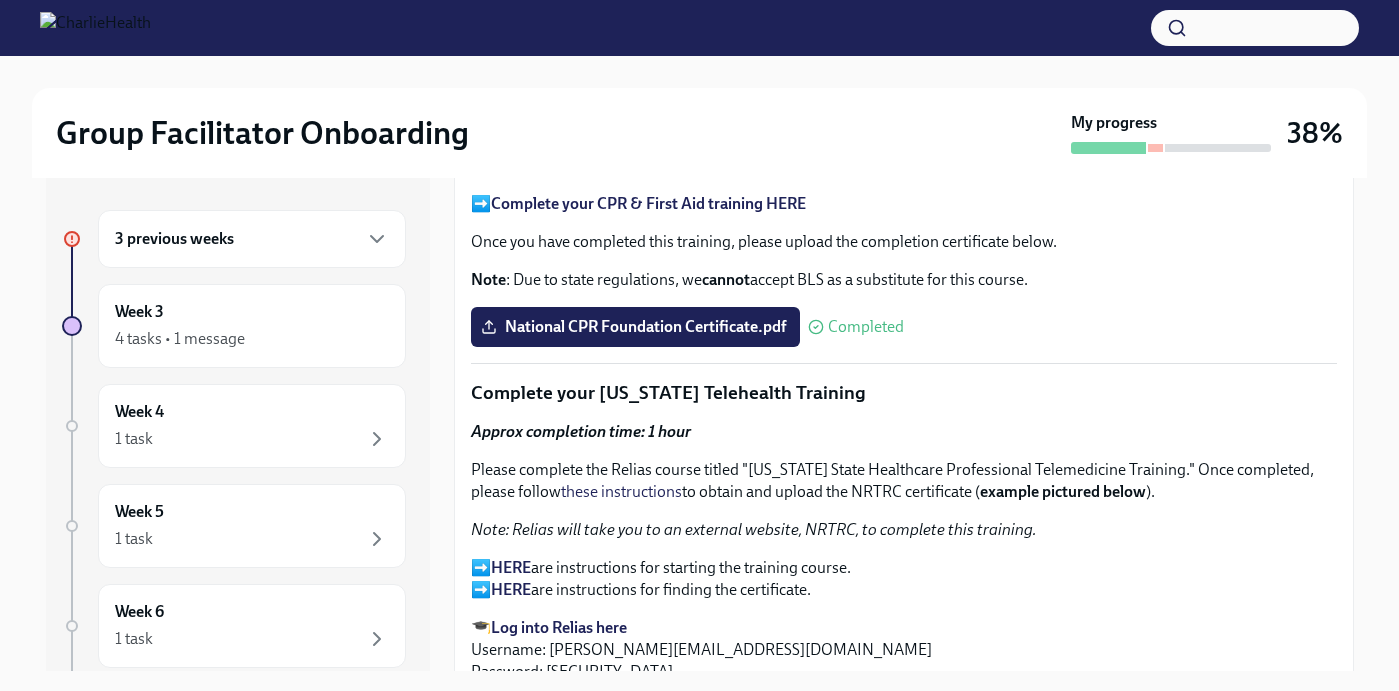 scroll, scrollTop: 2755, scrollLeft: 0, axis: vertical 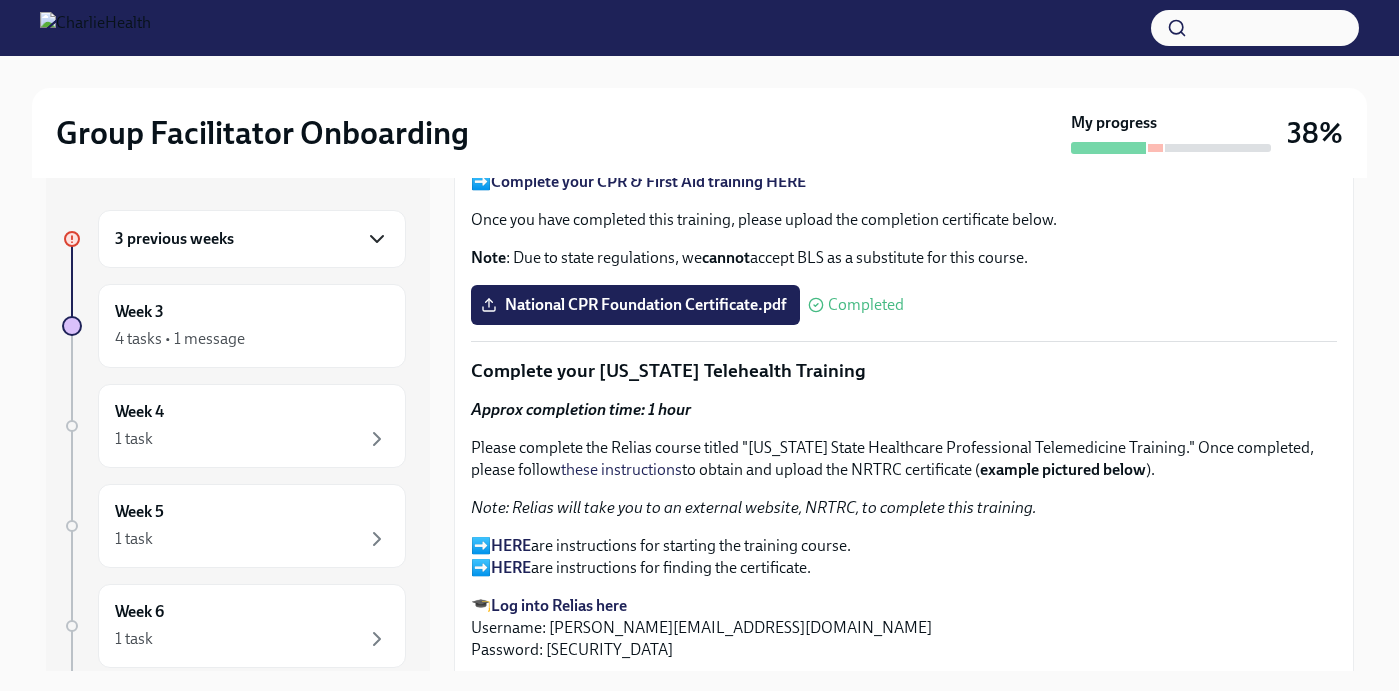click 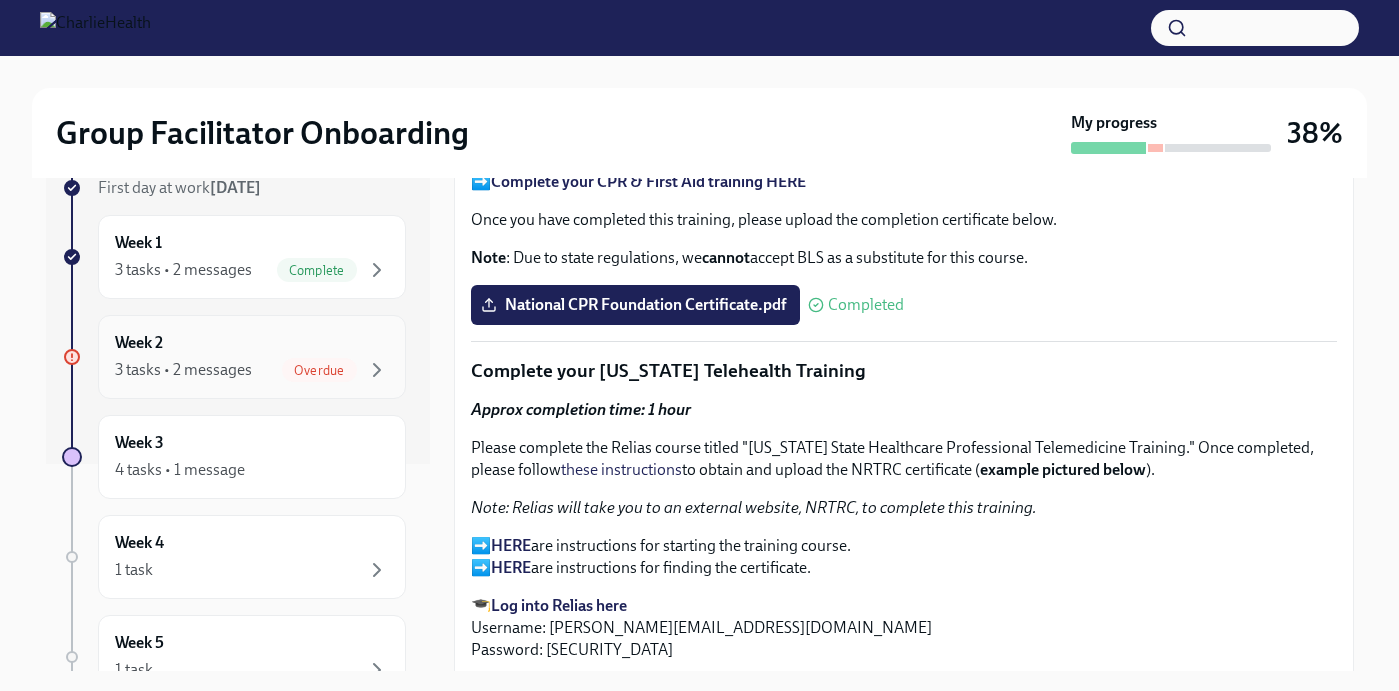 scroll, scrollTop: 203, scrollLeft: 0, axis: vertical 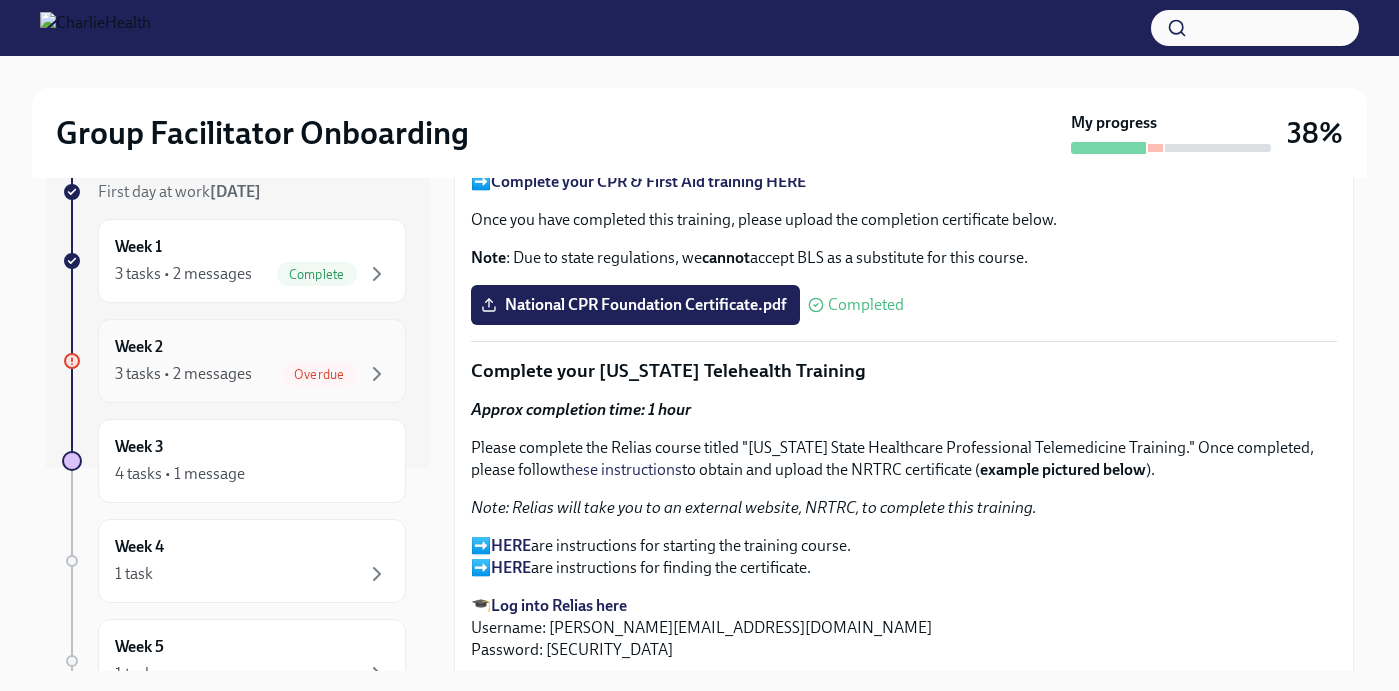 click on "Week 2 3 tasks • 2 messages Overdue" at bounding box center [252, 361] 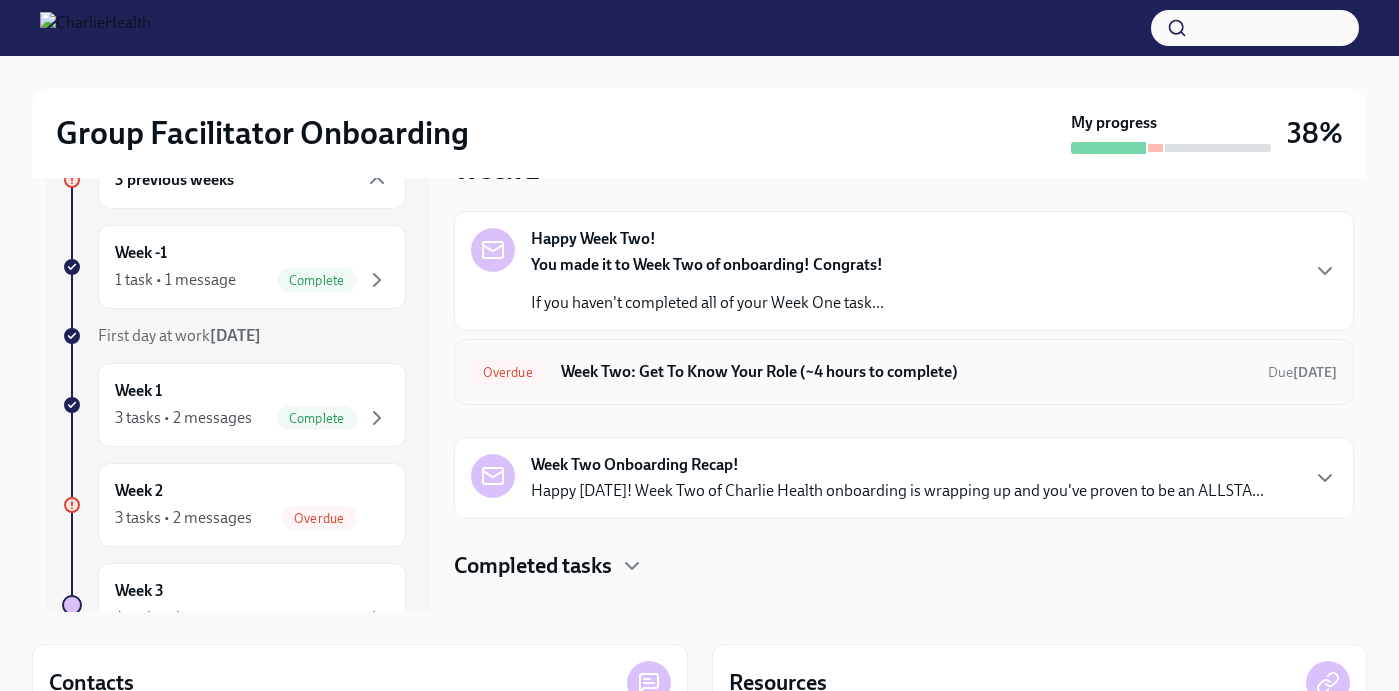 scroll, scrollTop: 66, scrollLeft: 0, axis: vertical 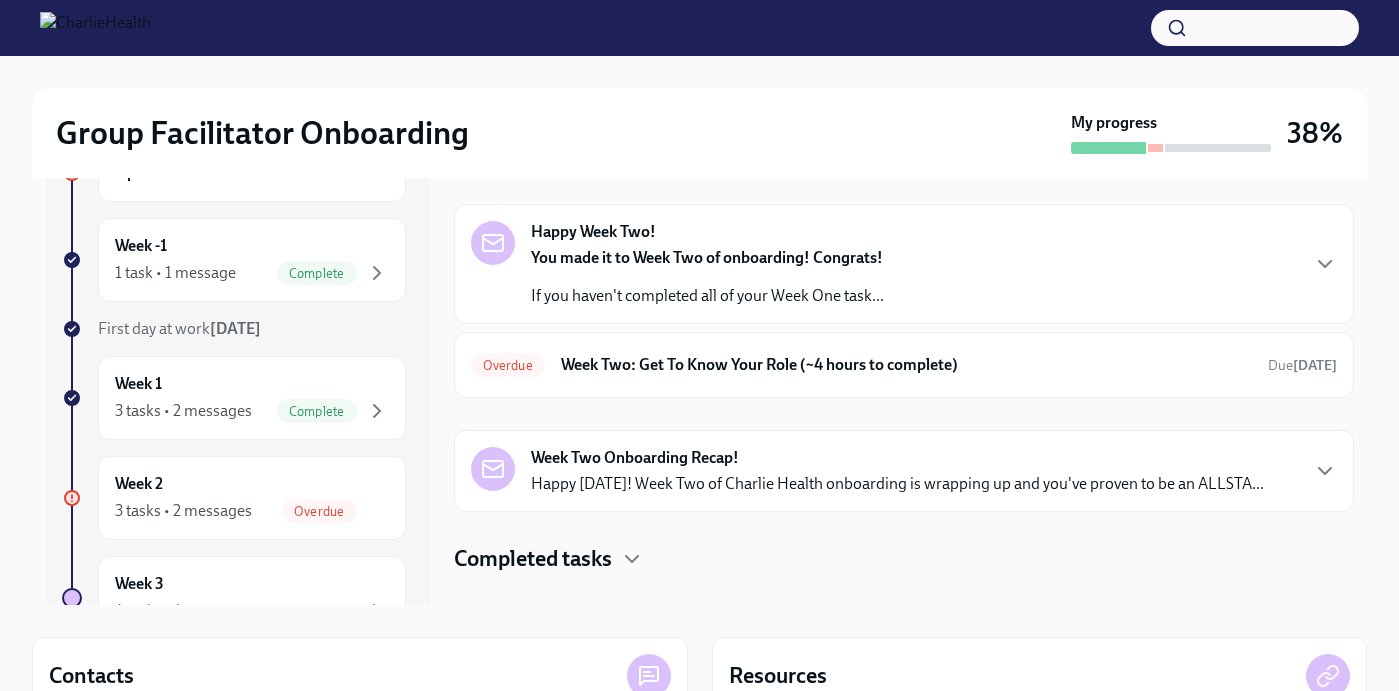 click on "You made it to Week Two of onboarding! Congrats!
If you haven't completed all of your Week One task..." at bounding box center (707, 277) 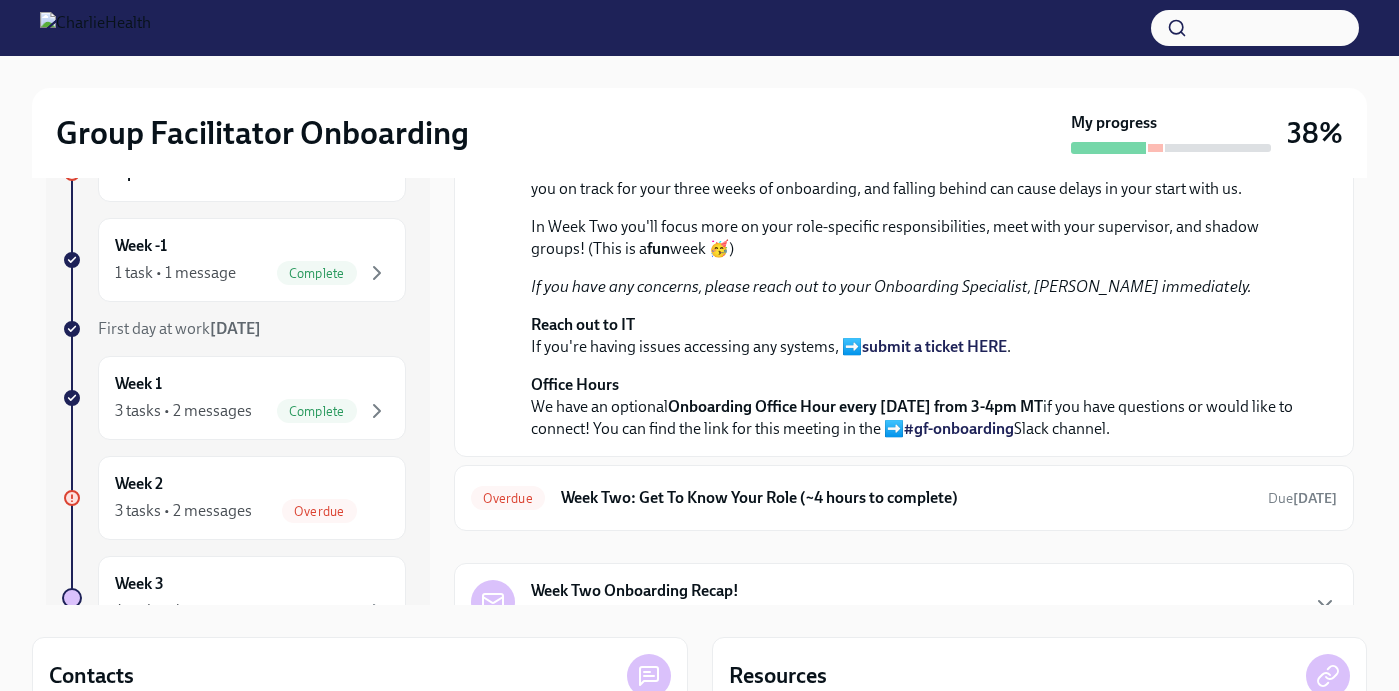 scroll, scrollTop: 0, scrollLeft: 0, axis: both 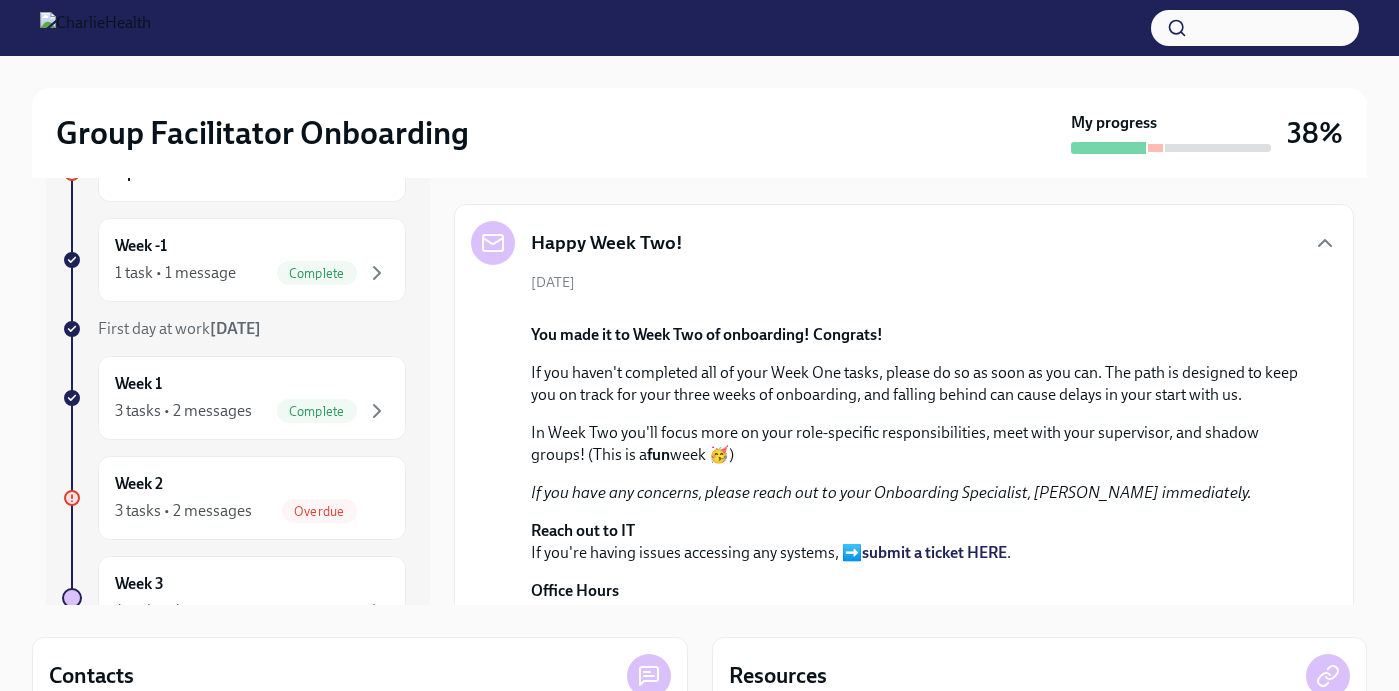 click on "Happy Week Two!" at bounding box center (904, 243) 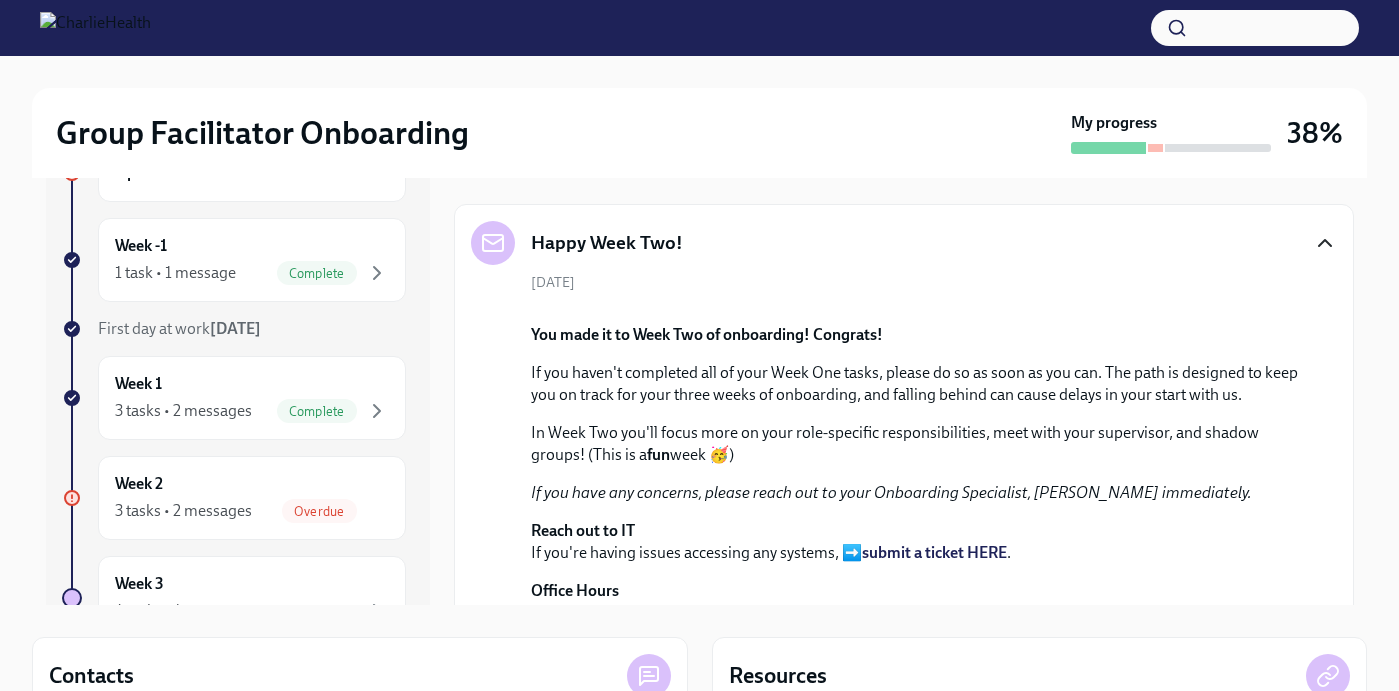 click 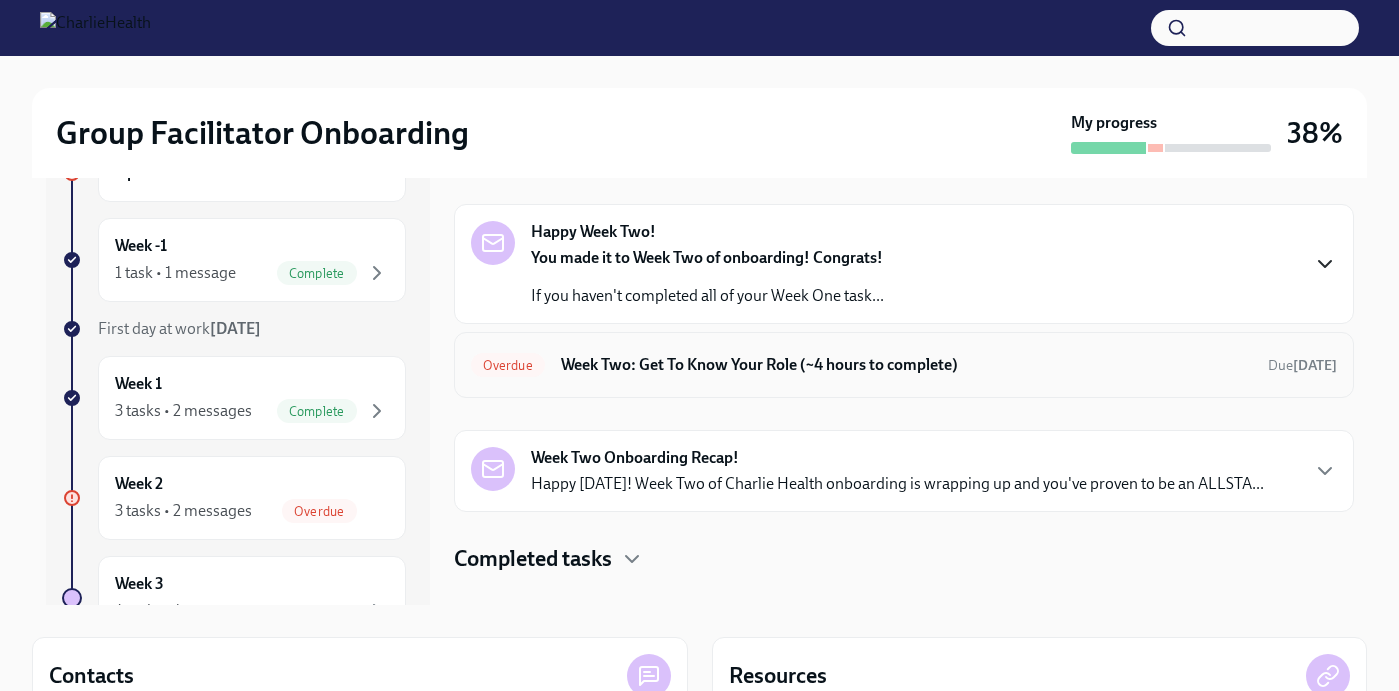click on "Week Two: Get To Know Your Role (~4 hours to complete)" at bounding box center (906, 365) 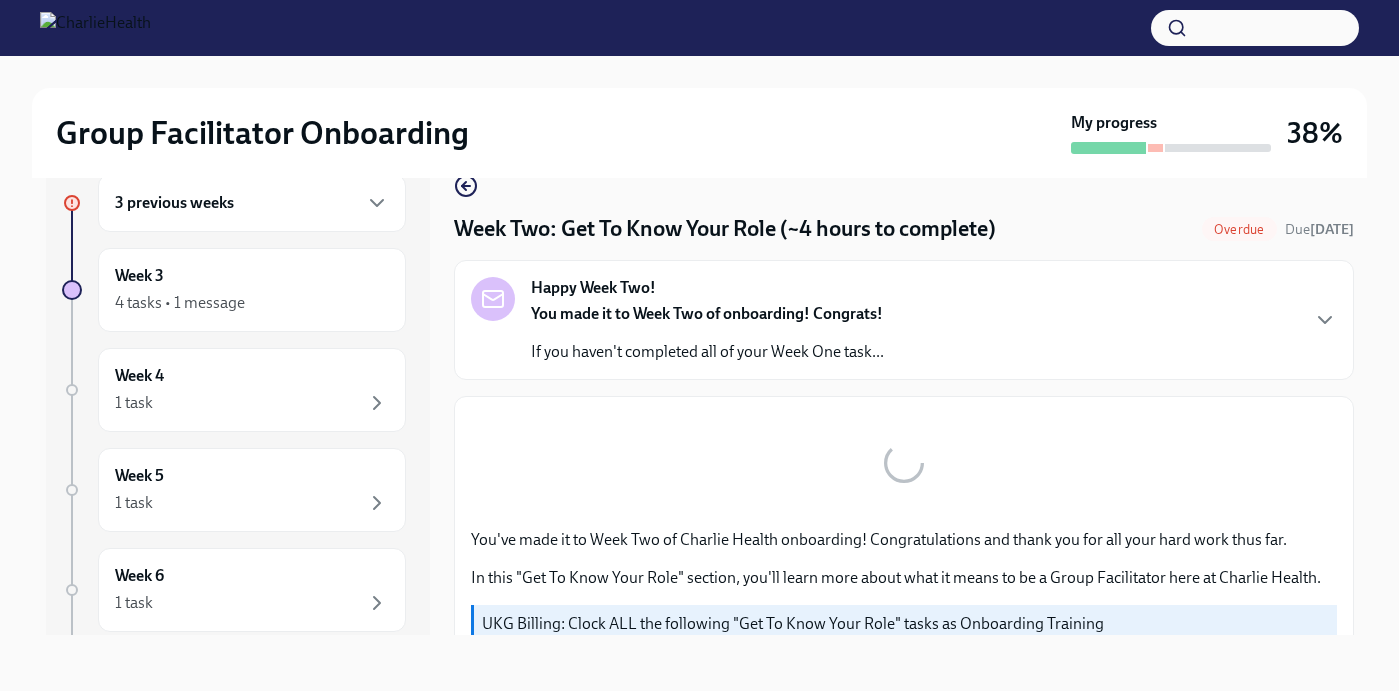 scroll, scrollTop: 36, scrollLeft: 0, axis: vertical 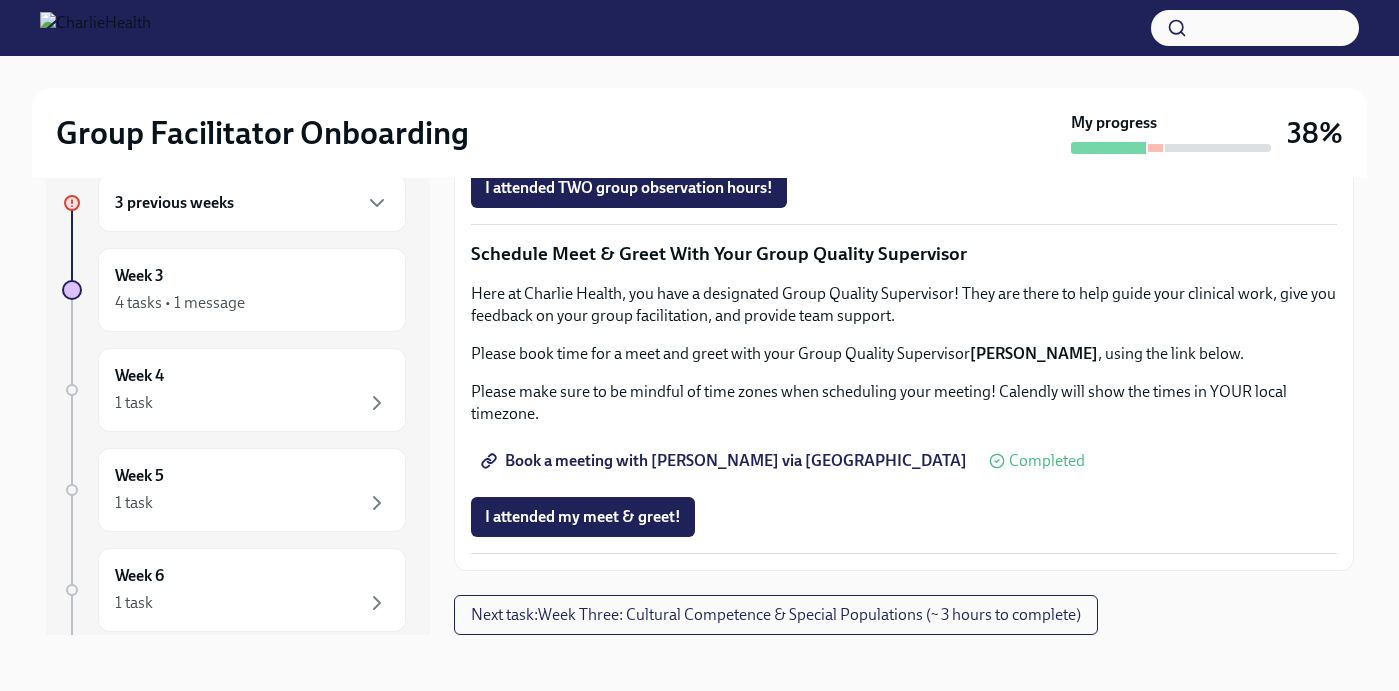 click on "Group Observation Instructions" at bounding box center (605, 76) 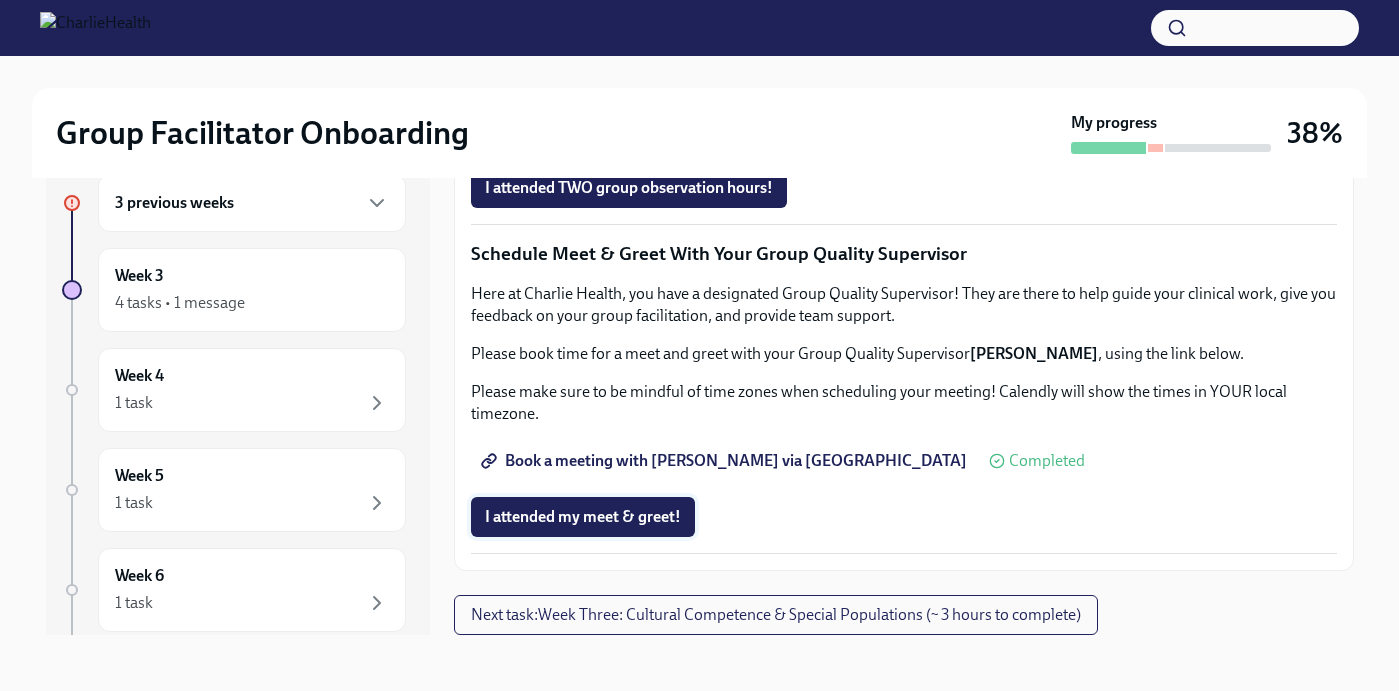 scroll, scrollTop: 1978, scrollLeft: 0, axis: vertical 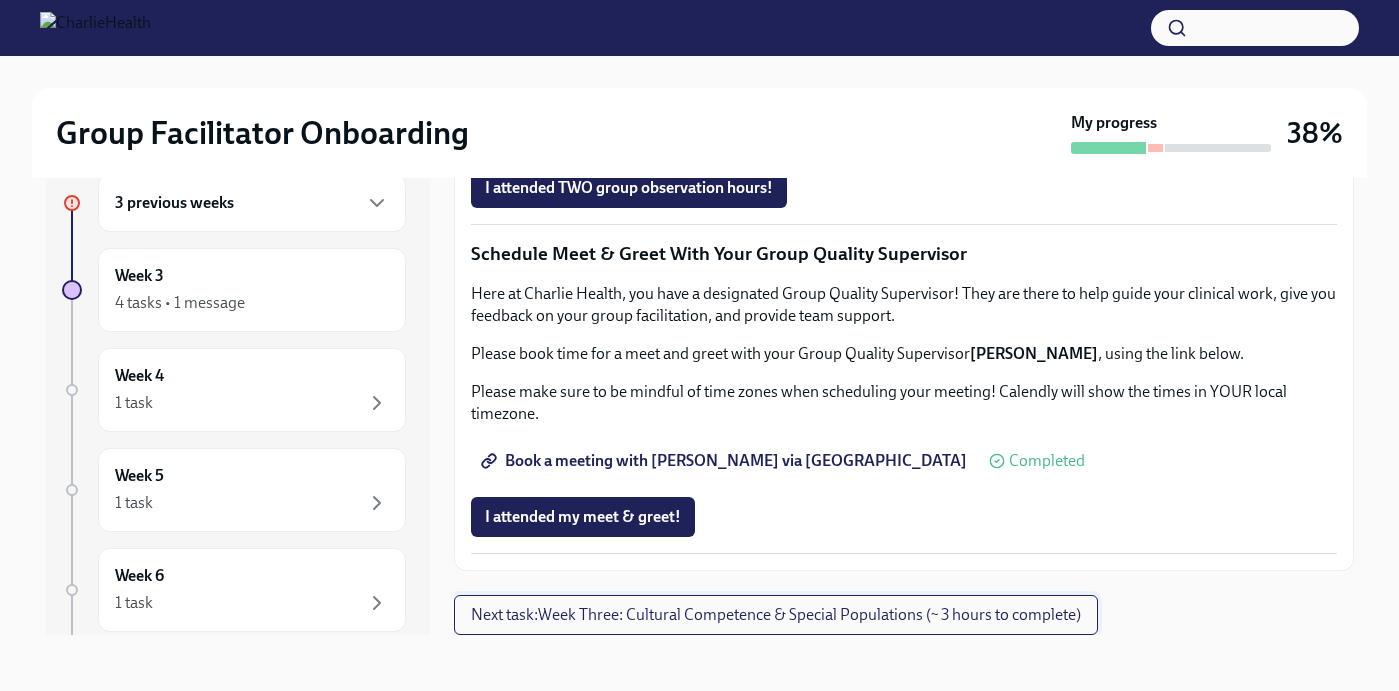 click on "Next task :  Week Three: Cultural Competence & Special Populations (~ 3 hours to complete)" at bounding box center (776, 615) 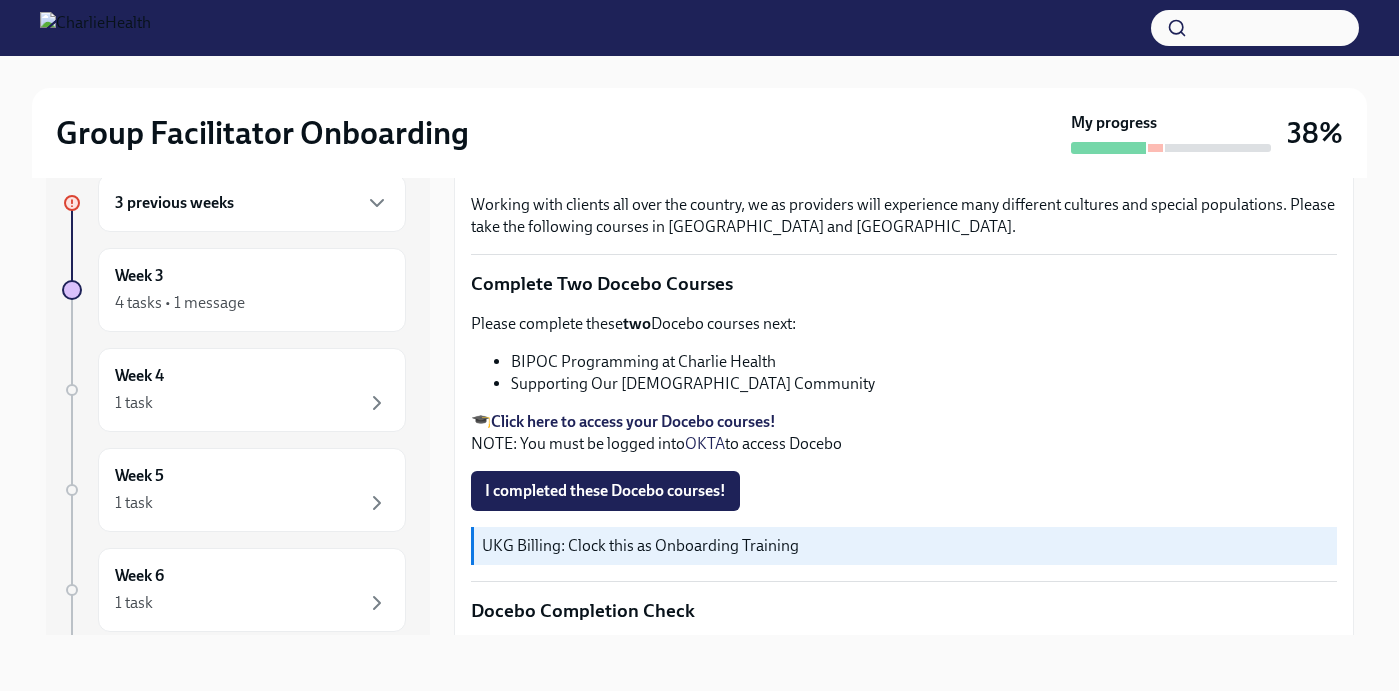 scroll, scrollTop: 597, scrollLeft: 0, axis: vertical 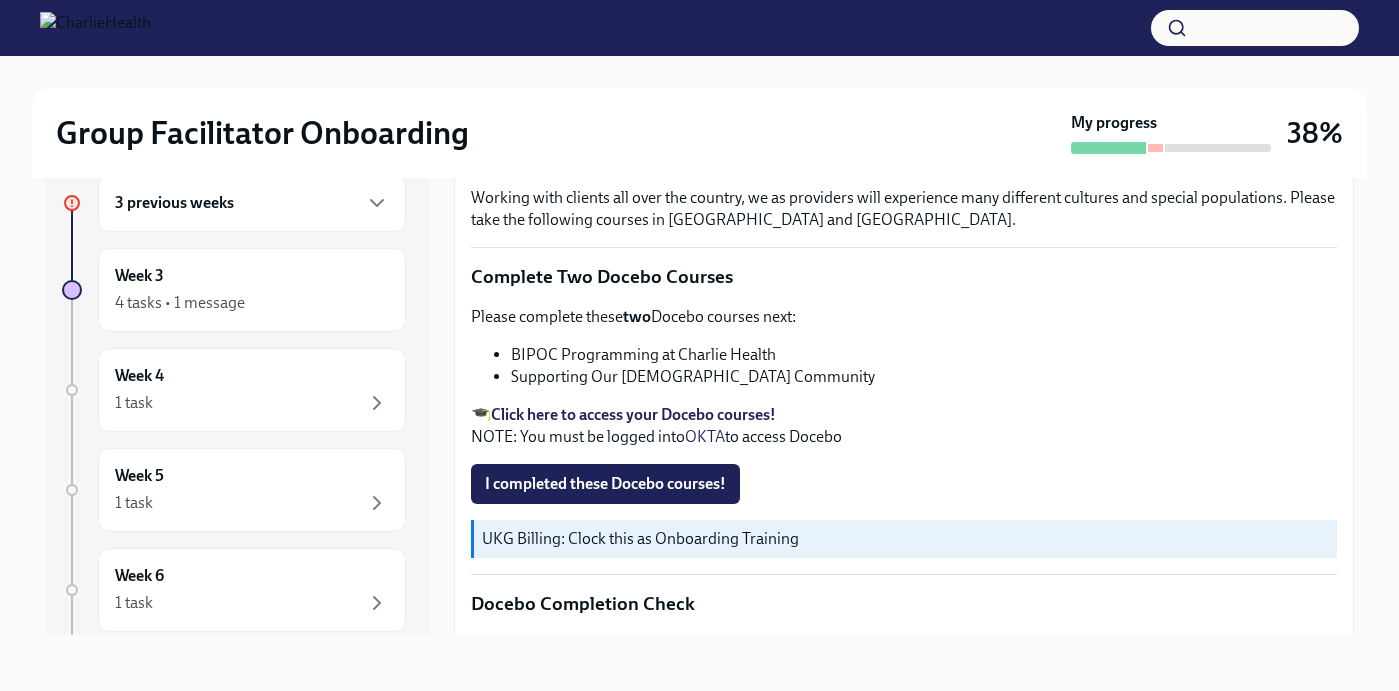 click on "Click here to access your Docebo courses!" at bounding box center [633, 414] 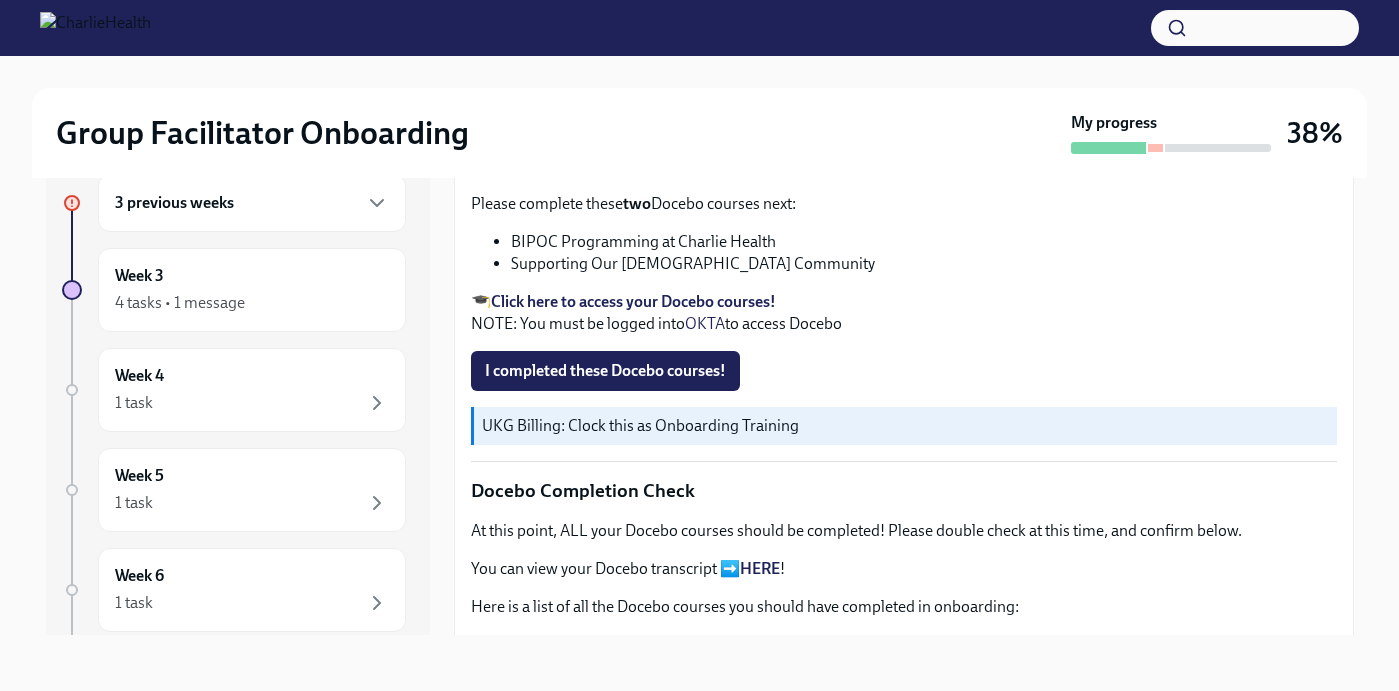 scroll, scrollTop: 688, scrollLeft: 0, axis: vertical 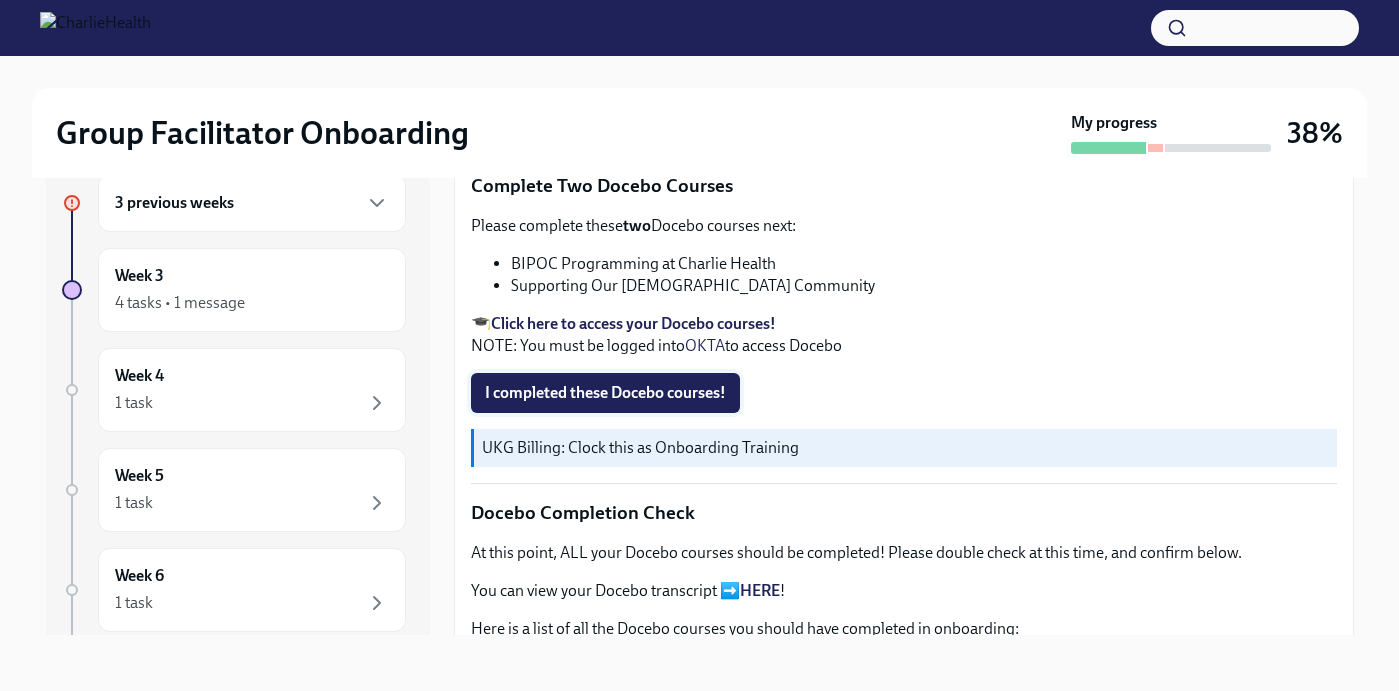 click on "I completed these Docebo courses!" at bounding box center [605, 393] 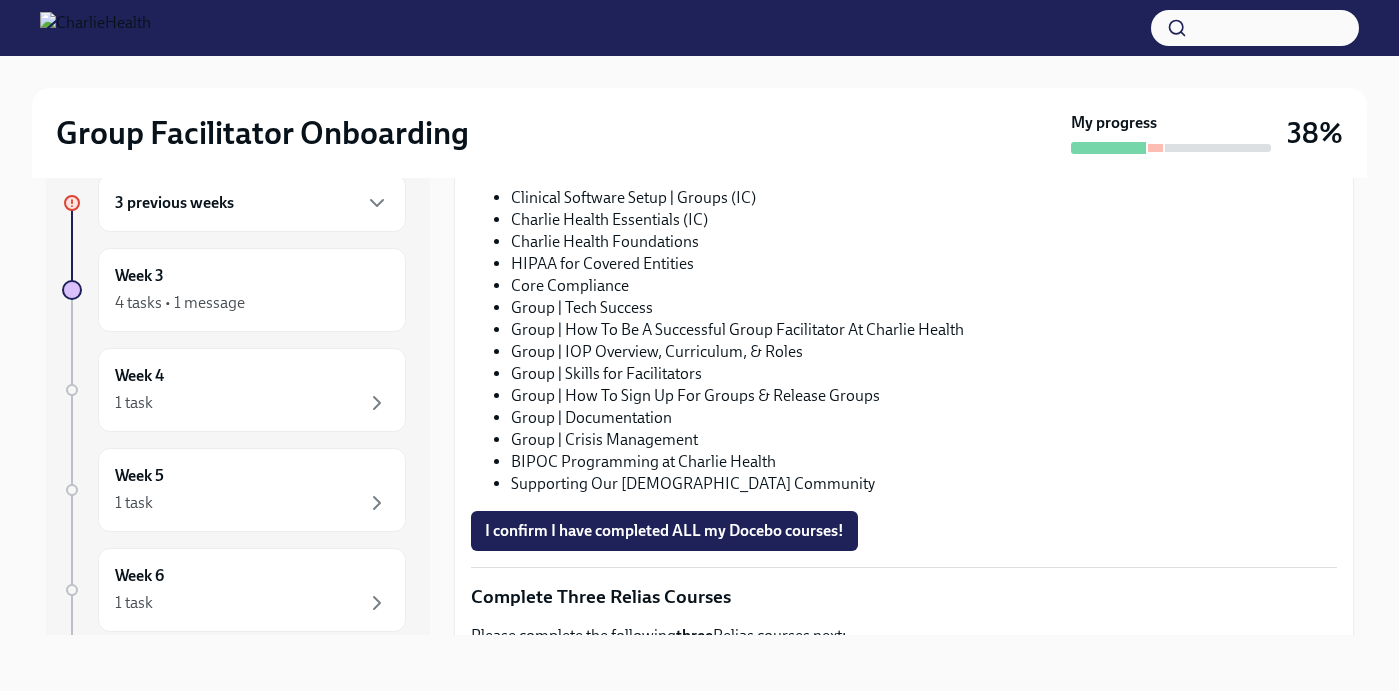 scroll, scrollTop: 1158, scrollLeft: 0, axis: vertical 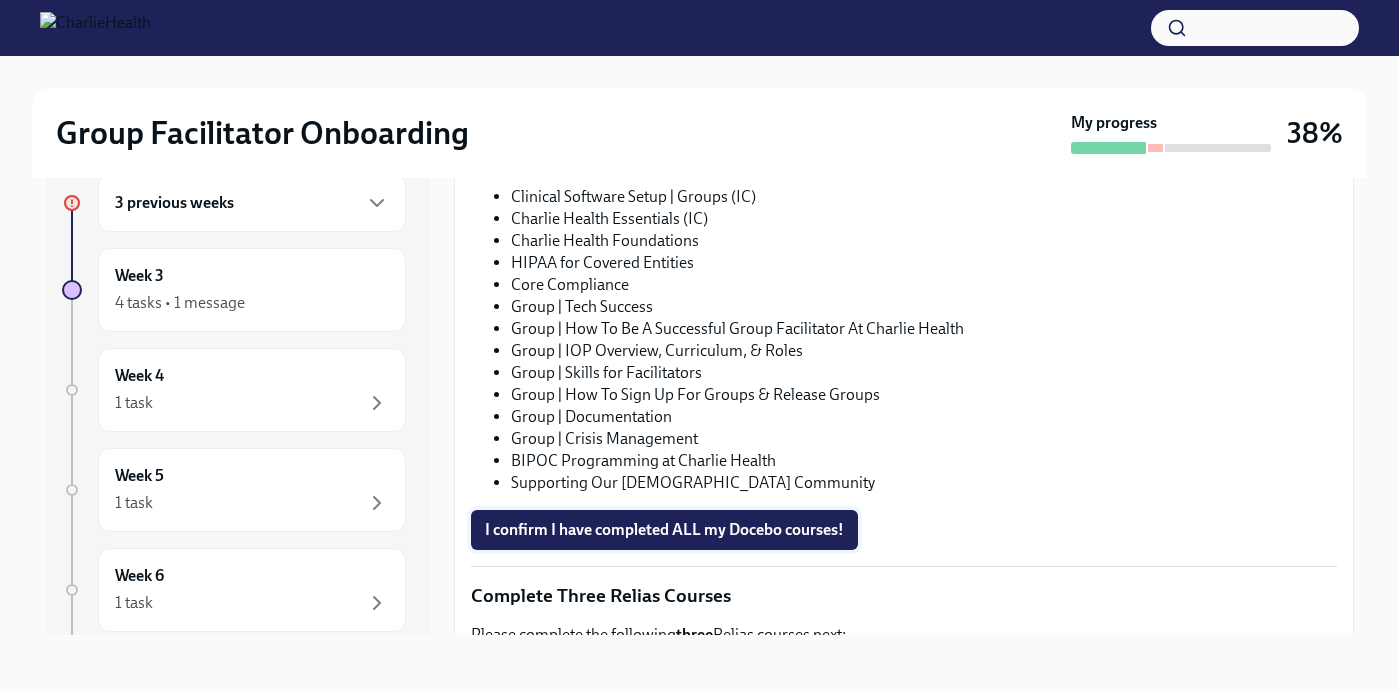 click on "I confirm I have completed ALL my Docebo courses!" at bounding box center (664, 530) 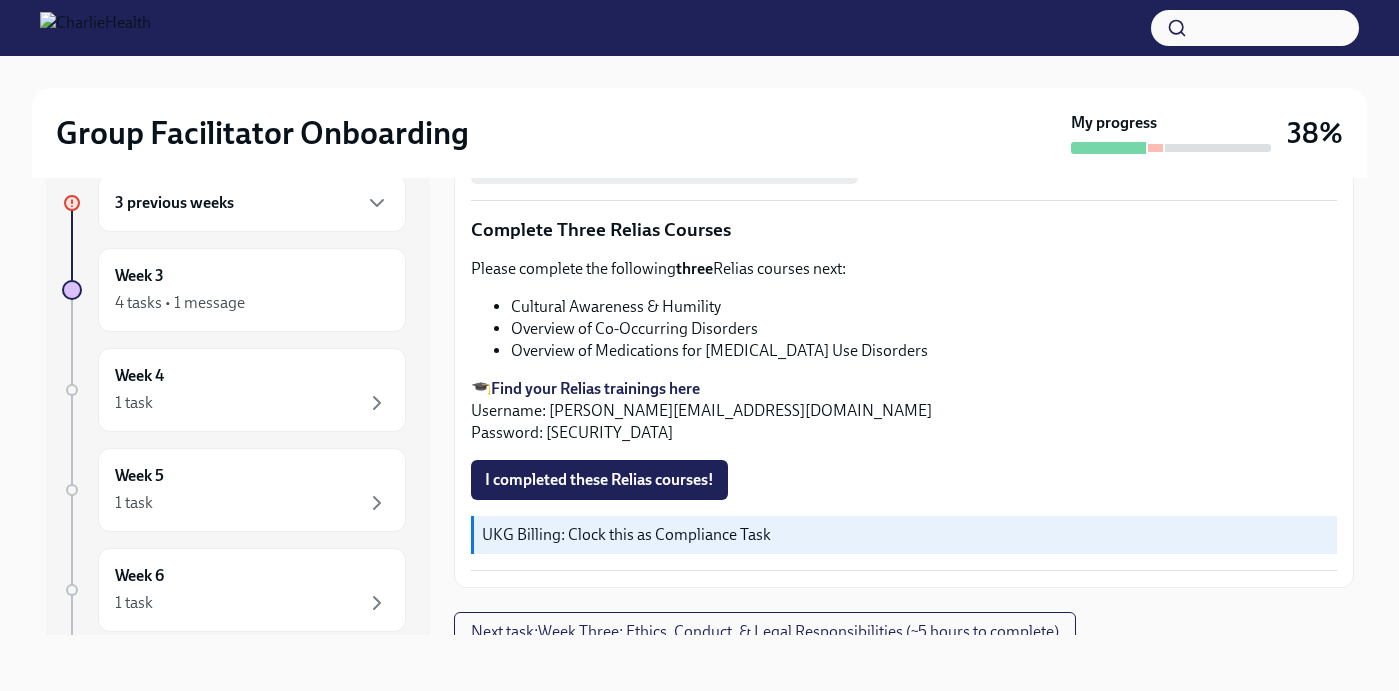 scroll, scrollTop: 1571, scrollLeft: 0, axis: vertical 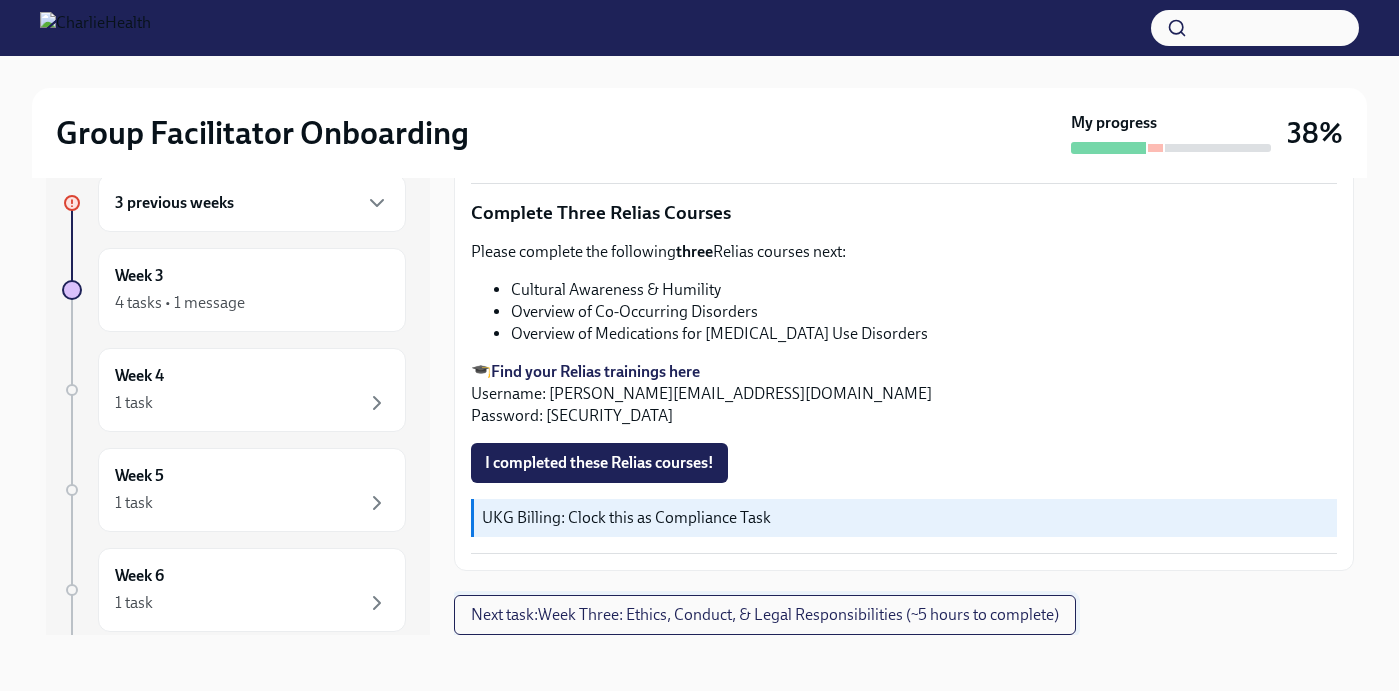click on "Next task :  Week Three: Ethics, Conduct, & Legal Responsibilities (~5 hours to complete)" at bounding box center (765, 615) 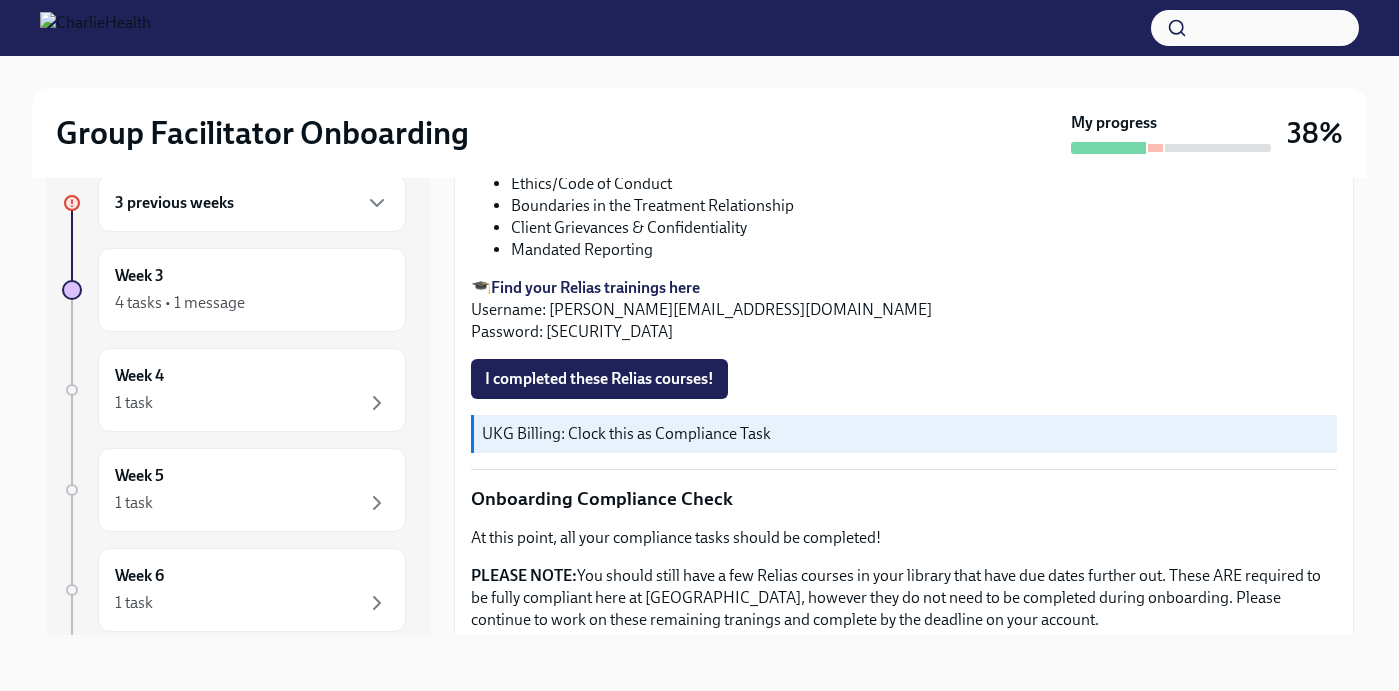 scroll, scrollTop: 1214, scrollLeft: 0, axis: vertical 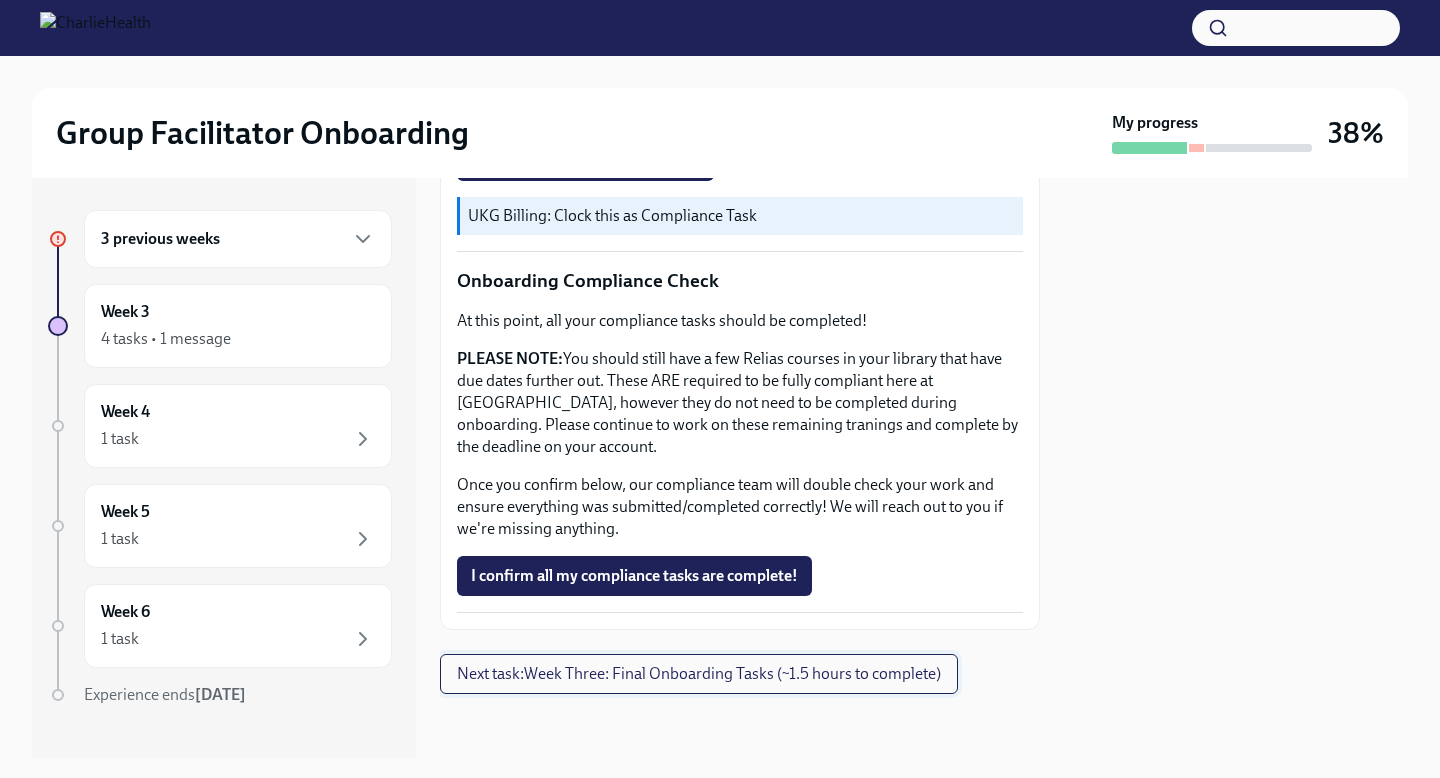 click on "Next task :  Week Three: Final Onboarding Tasks (~1.5 hours to complete)" at bounding box center (699, 674) 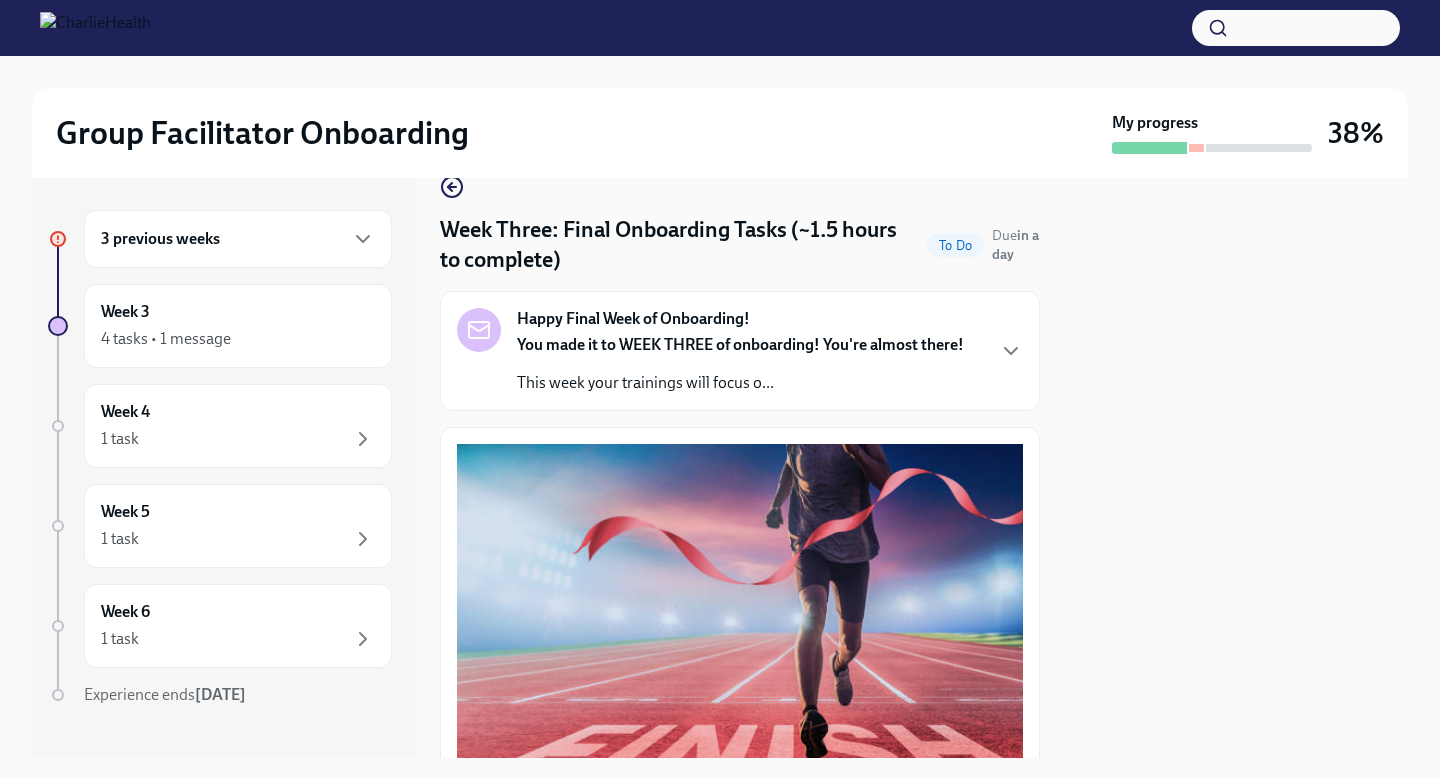 scroll, scrollTop: 0, scrollLeft: 0, axis: both 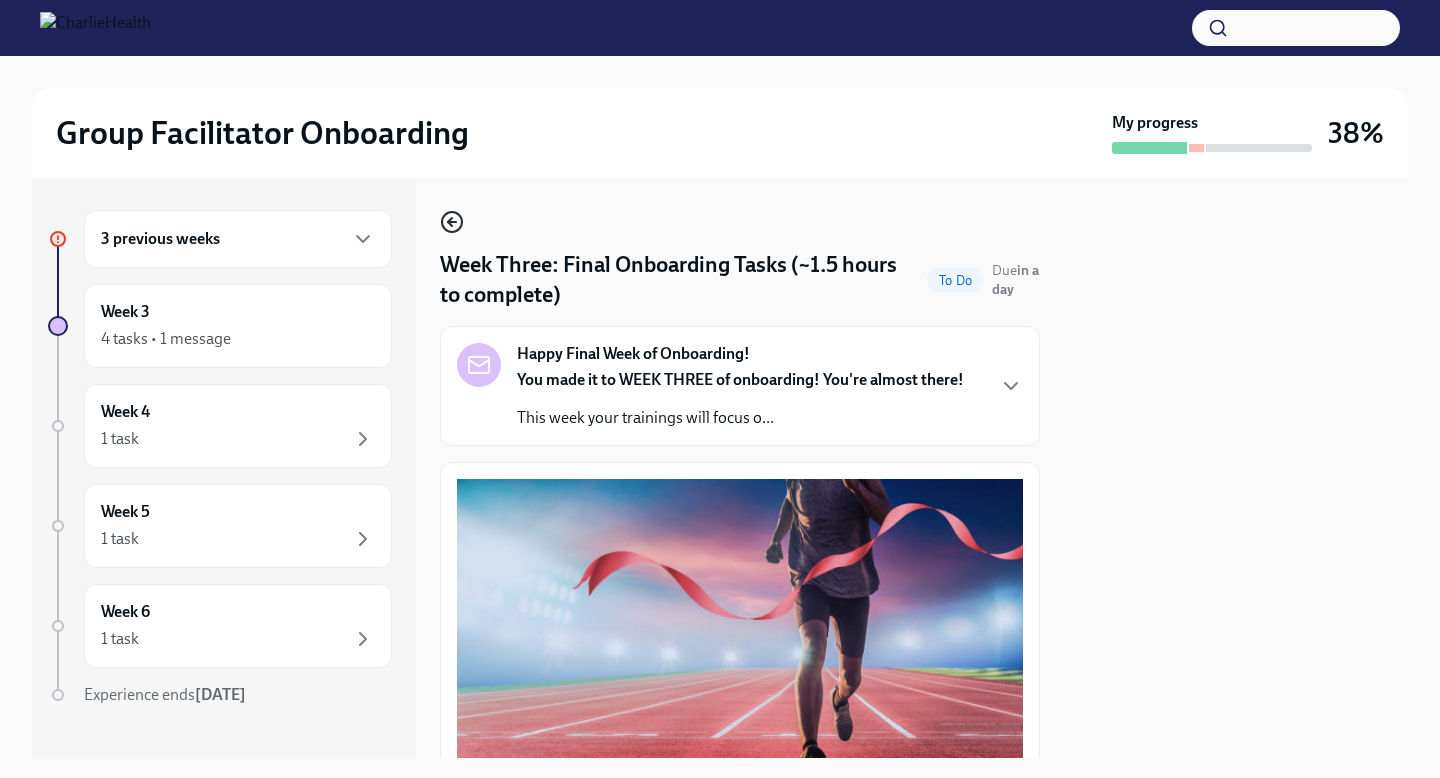 click 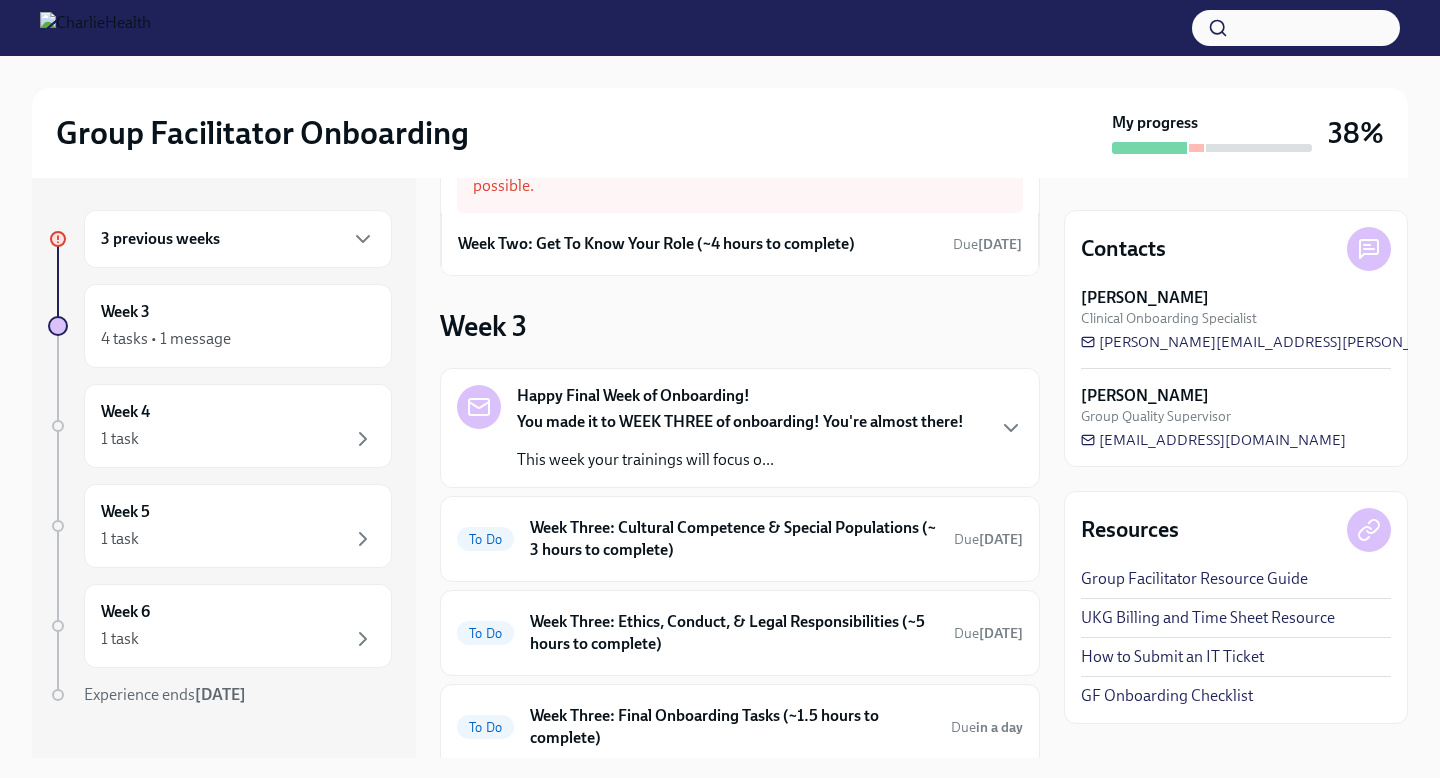 scroll, scrollTop: 85, scrollLeft: 0, axis: vertical 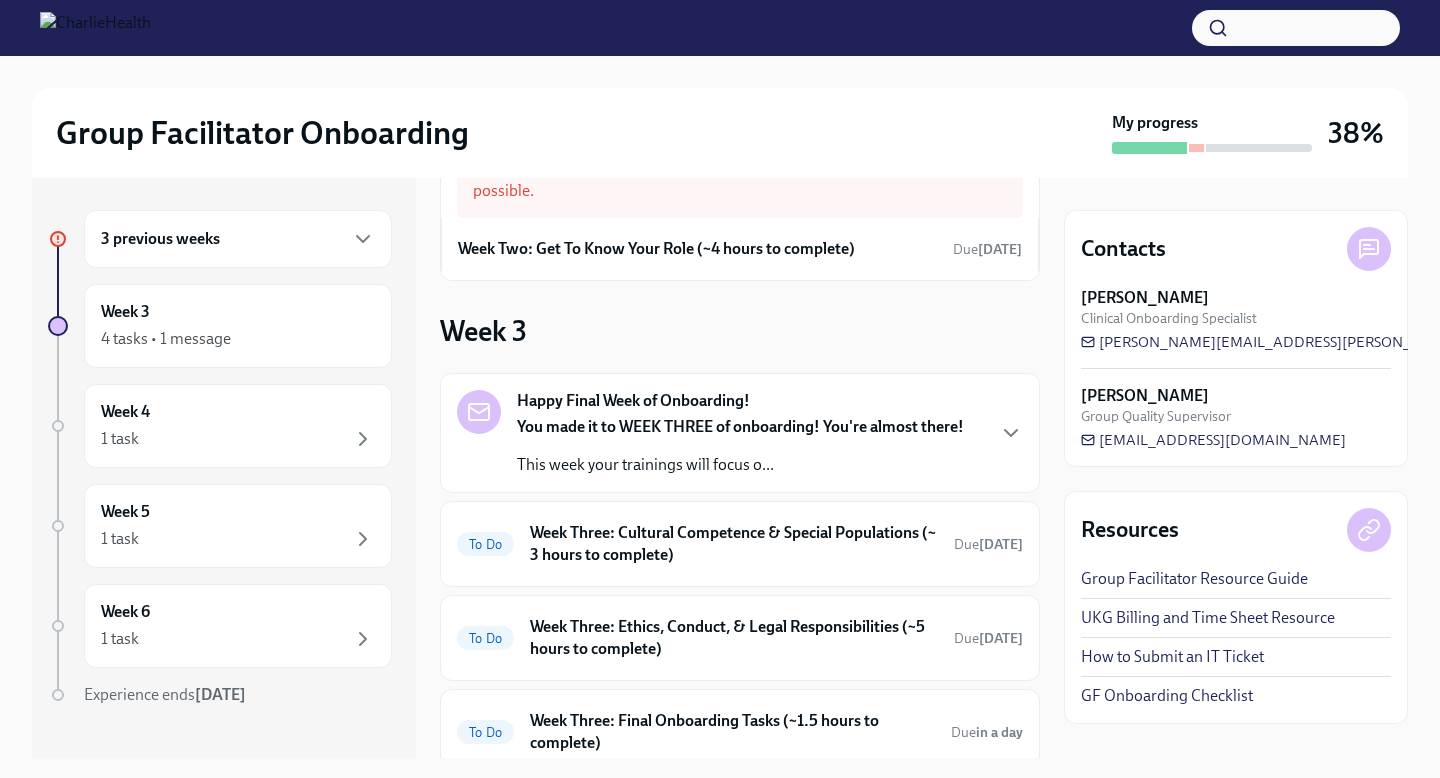 click on "3 previous weeks" at bounding box center [238, 239] 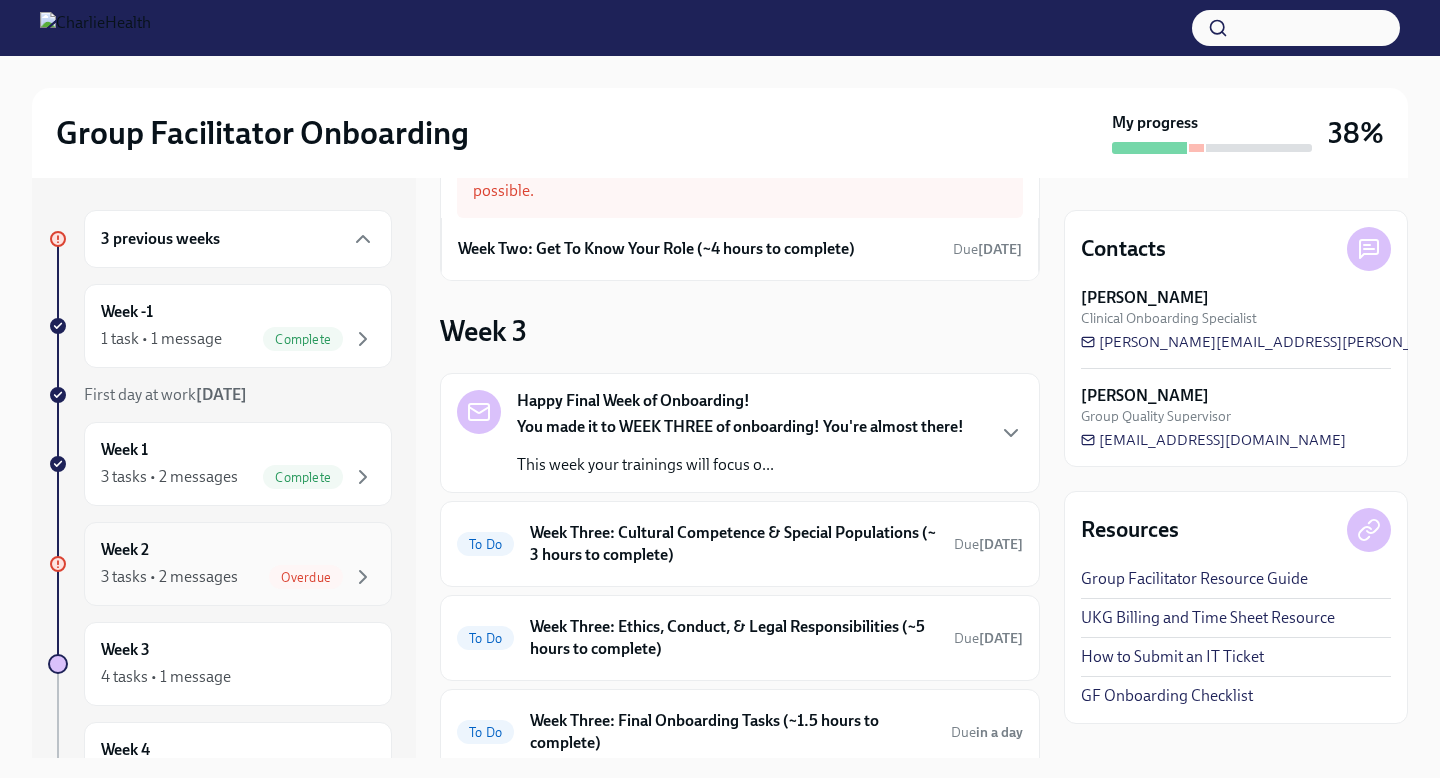 click on "3 tasks • 2 messages Overdue" at bounding box center (238, 577) 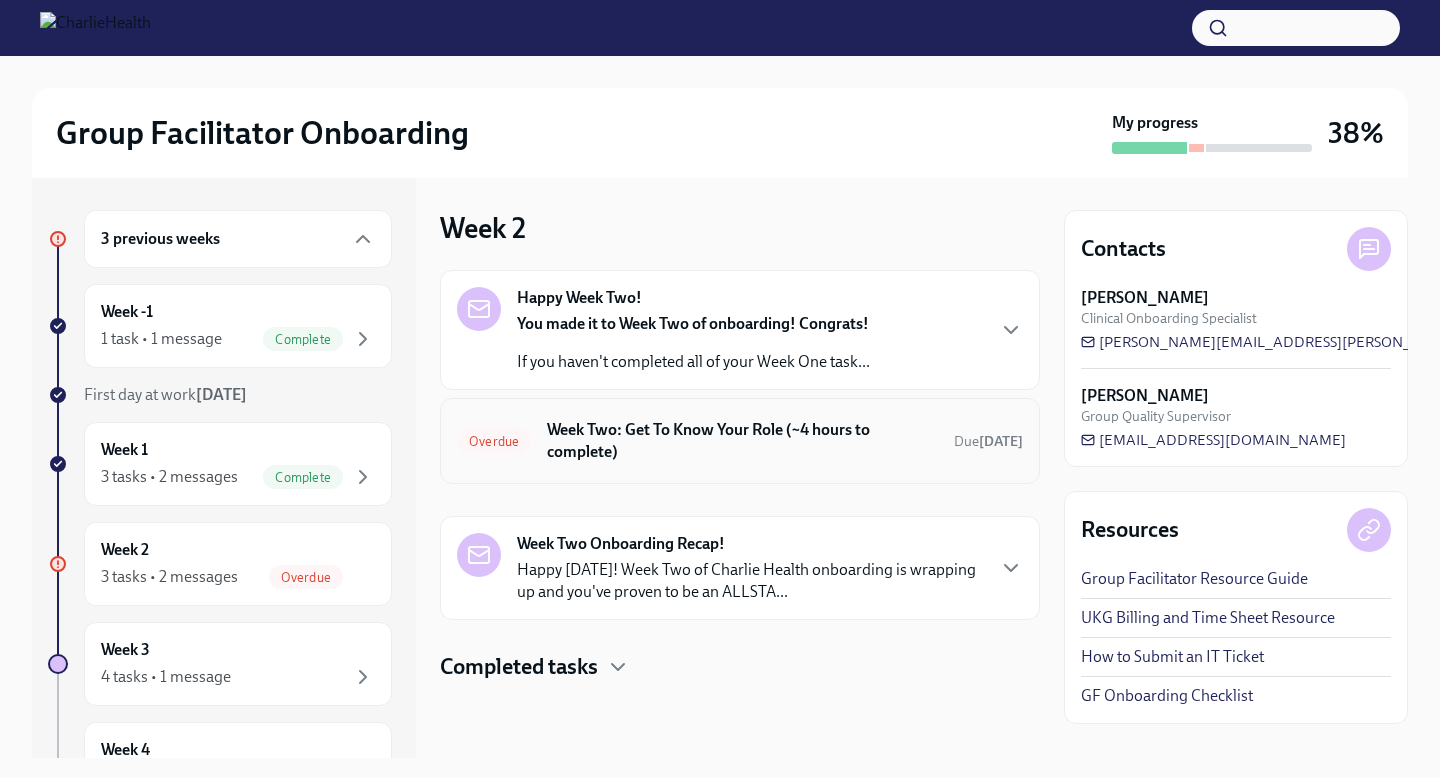 click on "Week Two: Get To Know Your Role (~4 hours to complete)" at bounding box center [742, 441] 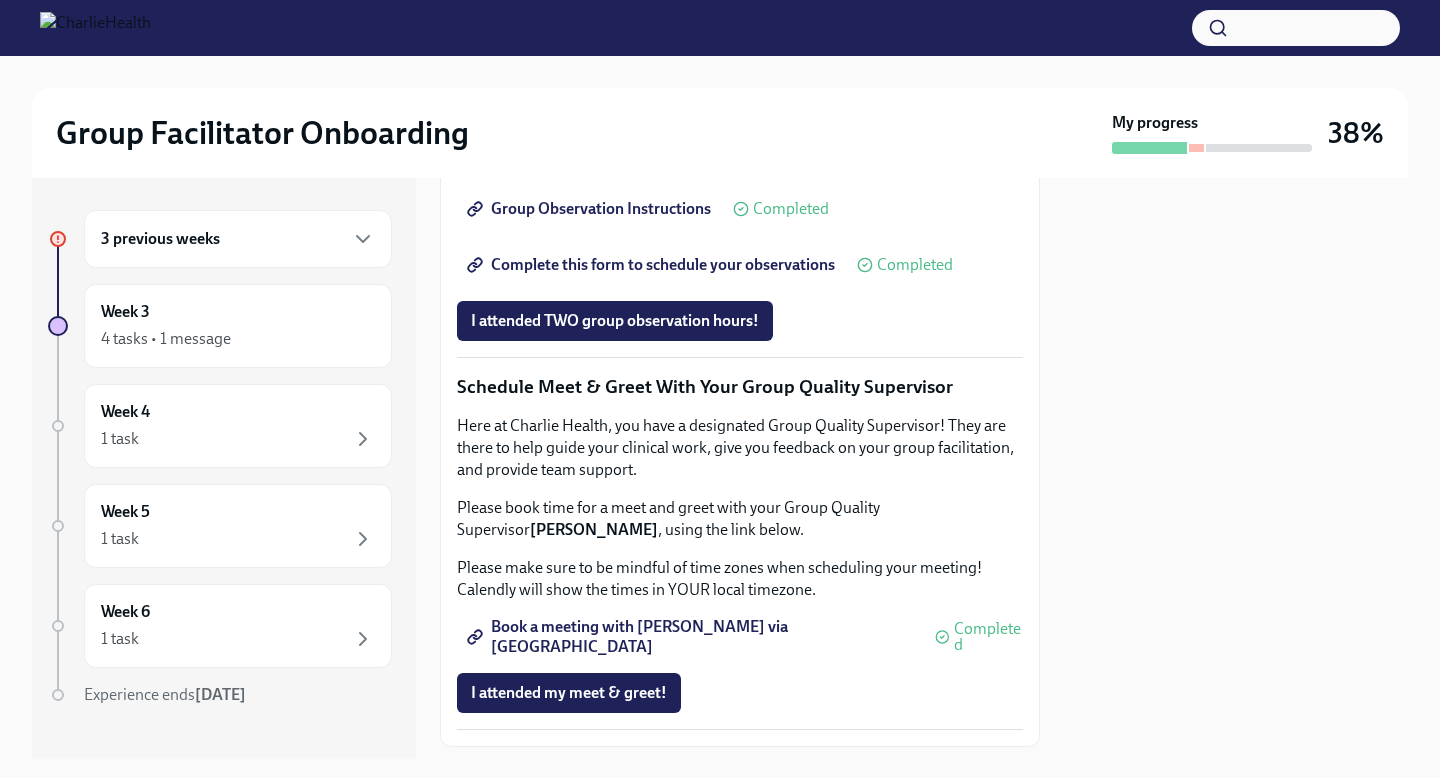 scroll, scrollTop: 1903, scrollLeft: 0, axis: vertical 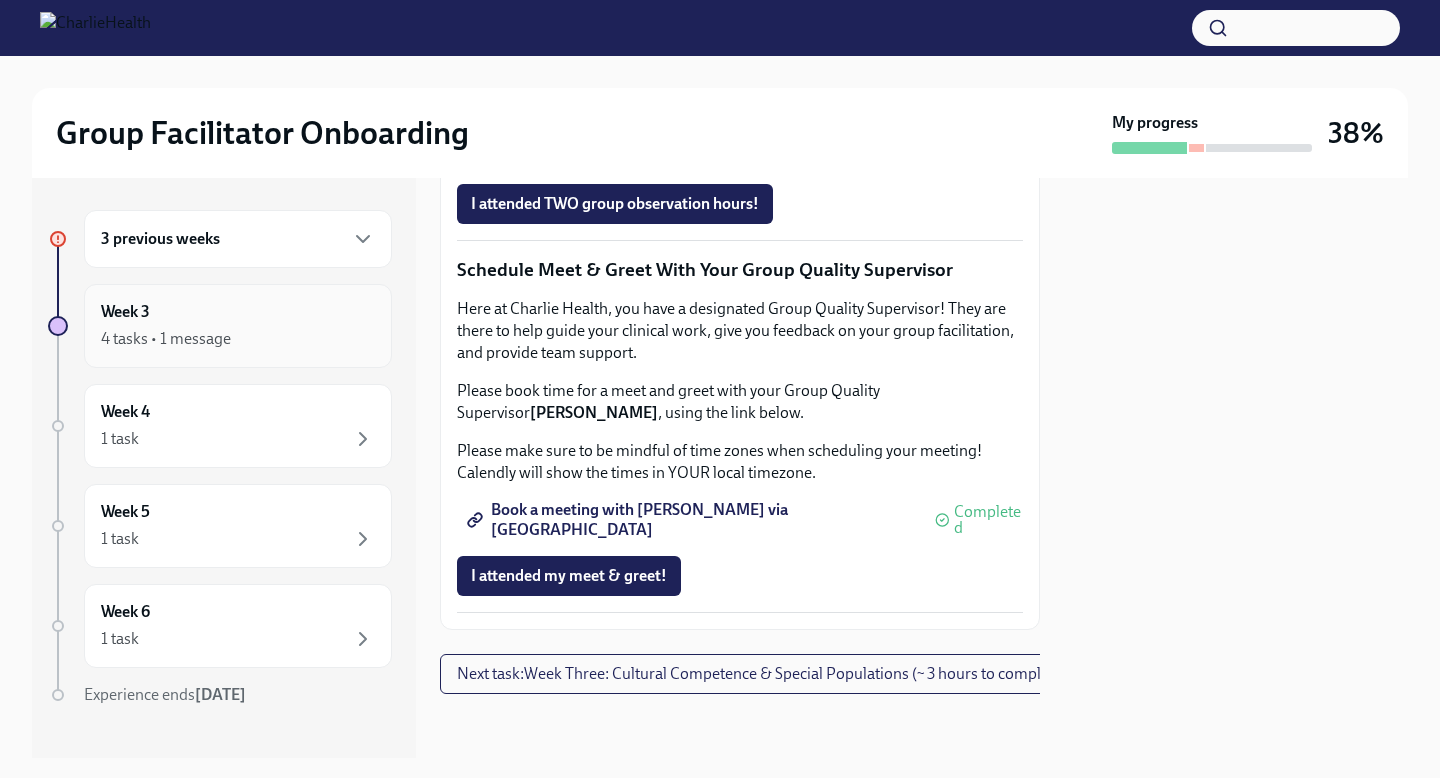 click on "4 tasks • 1 message" at bounding box center (238, 339) 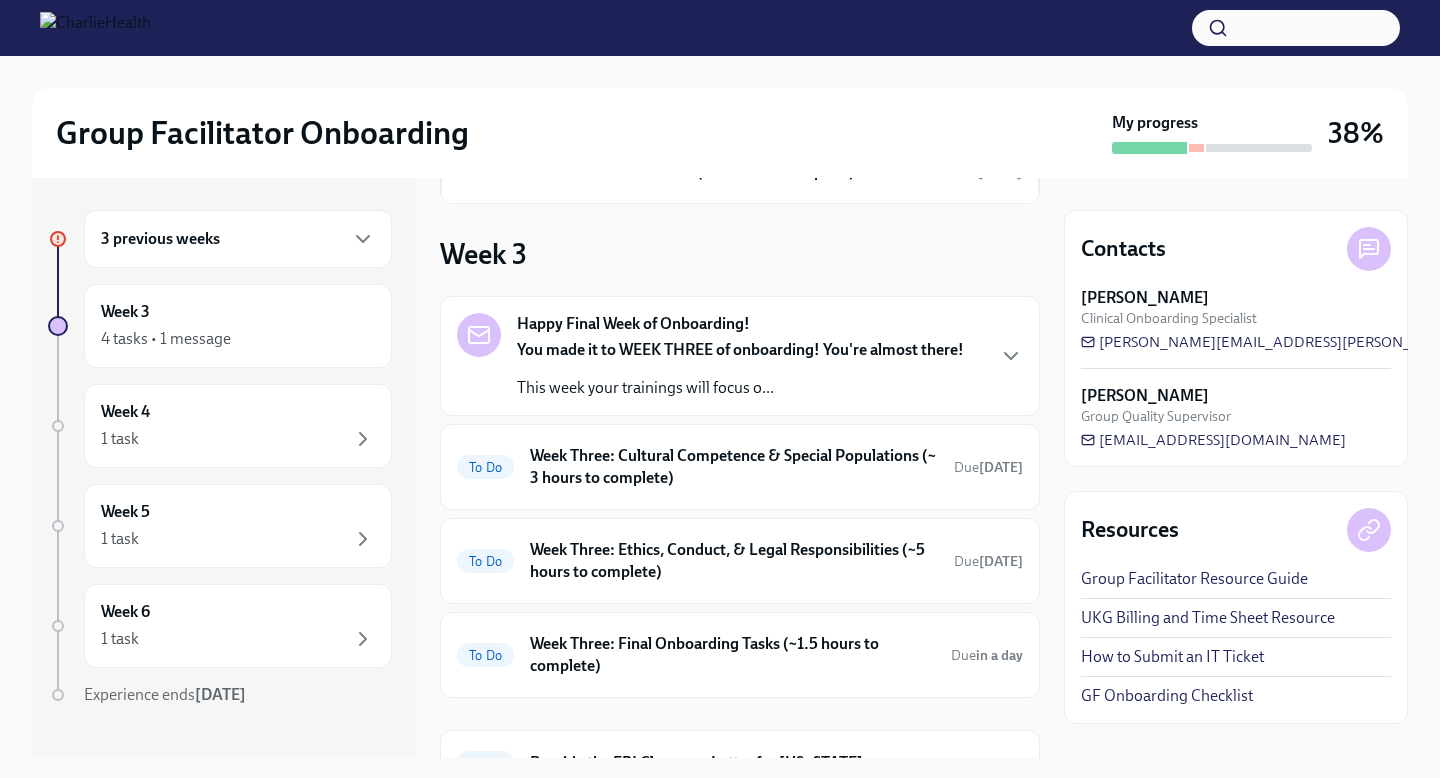 scroll, scrollTop: 190, scrollLeft: 0, axis: vertical 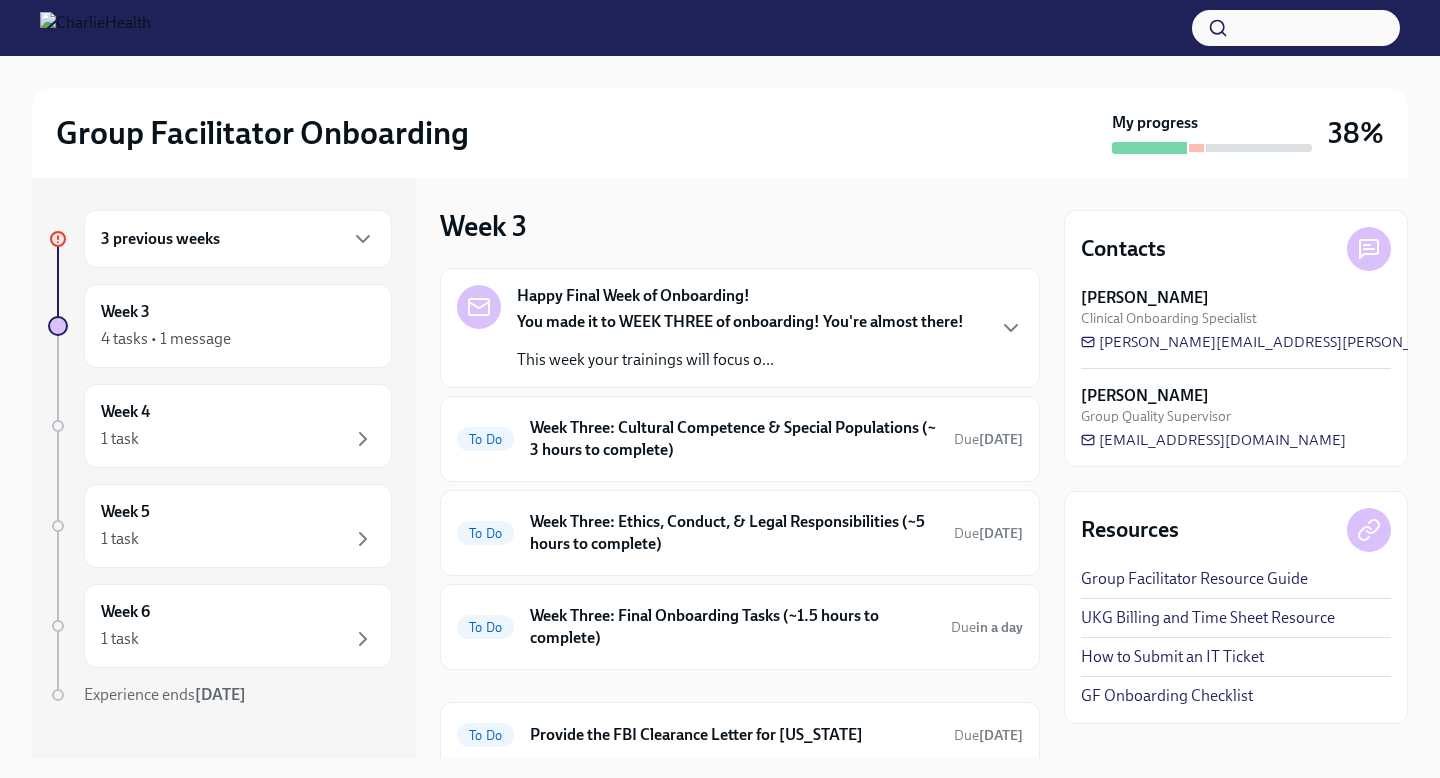 click on "Week Three: Ethics, Conduct, & Legal Responsibilities (~5 hours to complete)" at bounding box center [734, 533] 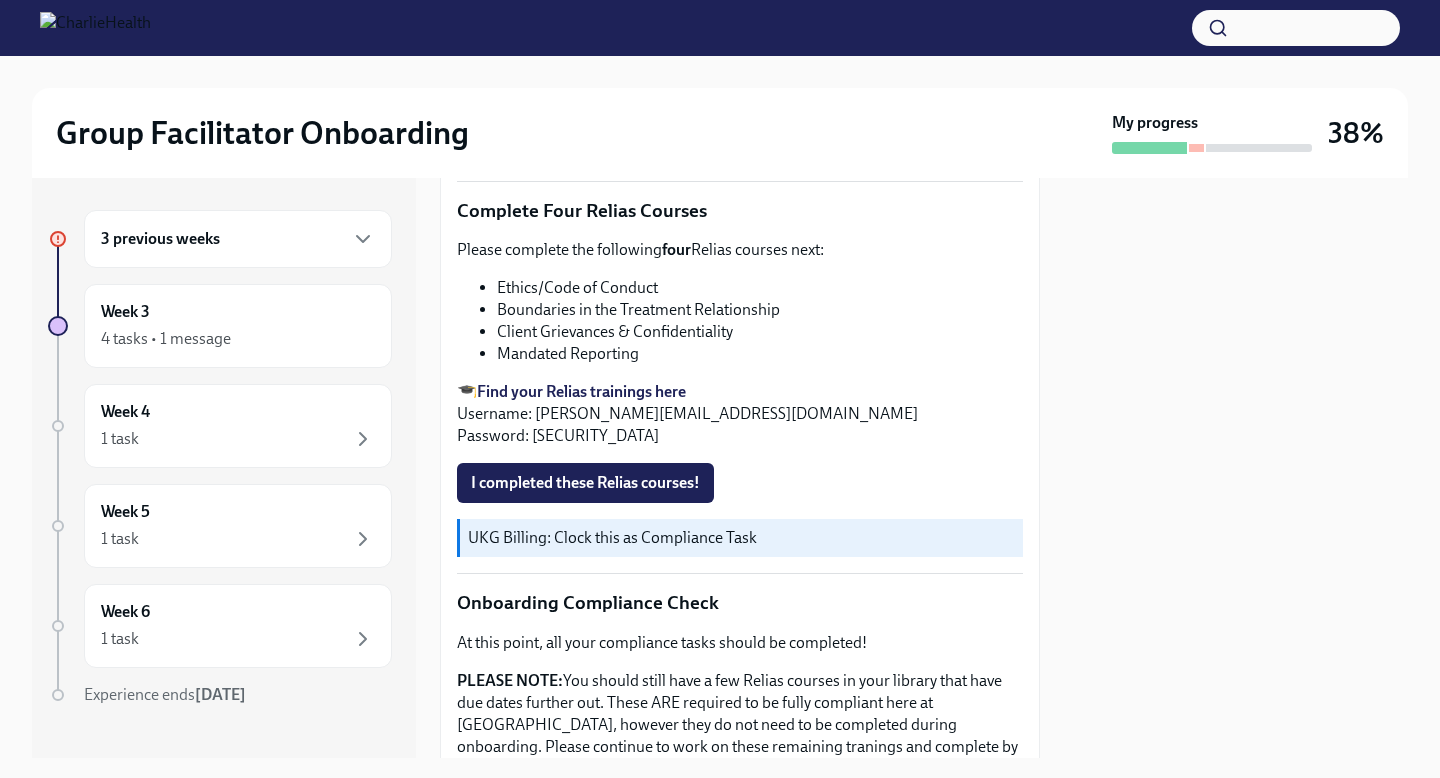 scroll, scrollTop: 764, scrollLeft: 0, axis: vertical 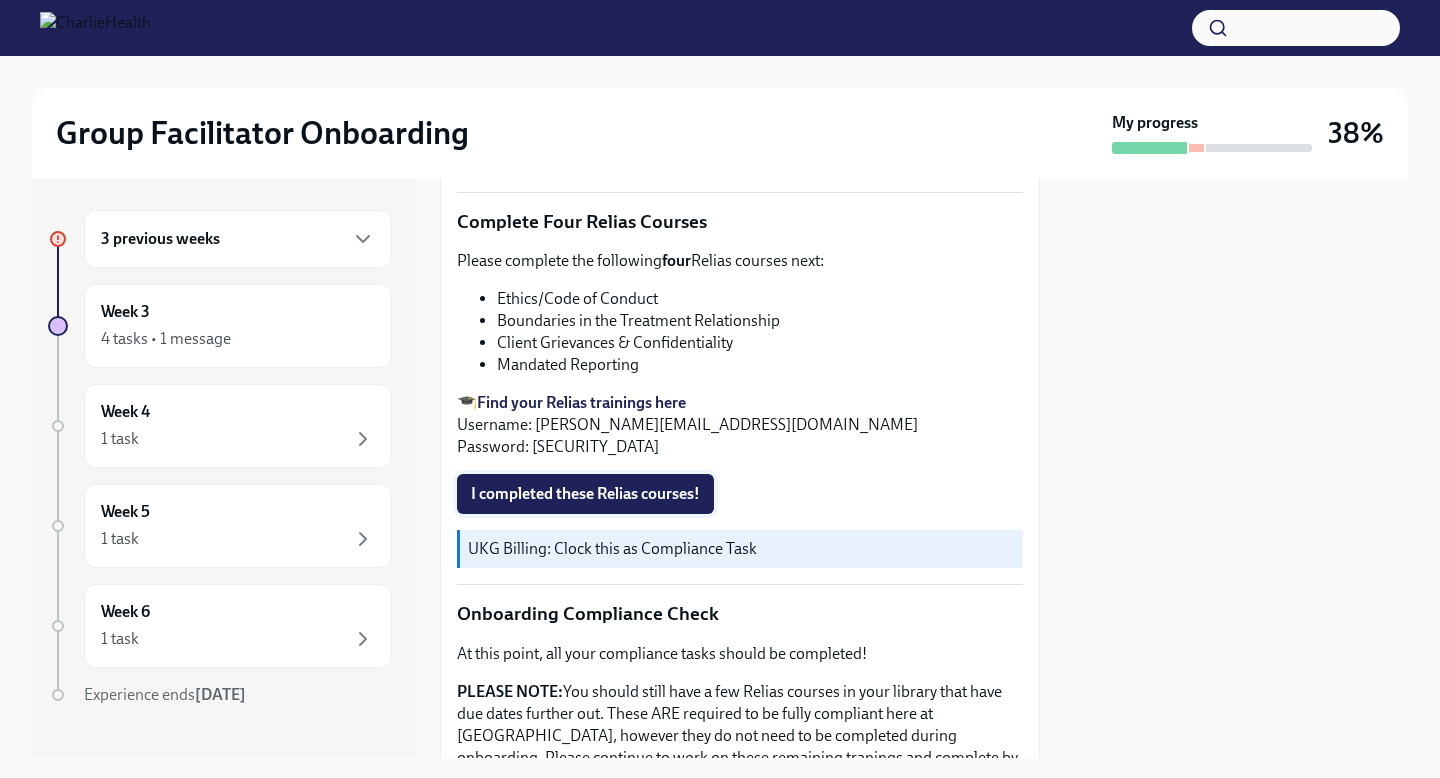 click on "I completed these Relias courses!" at bounding box center [585, 494] 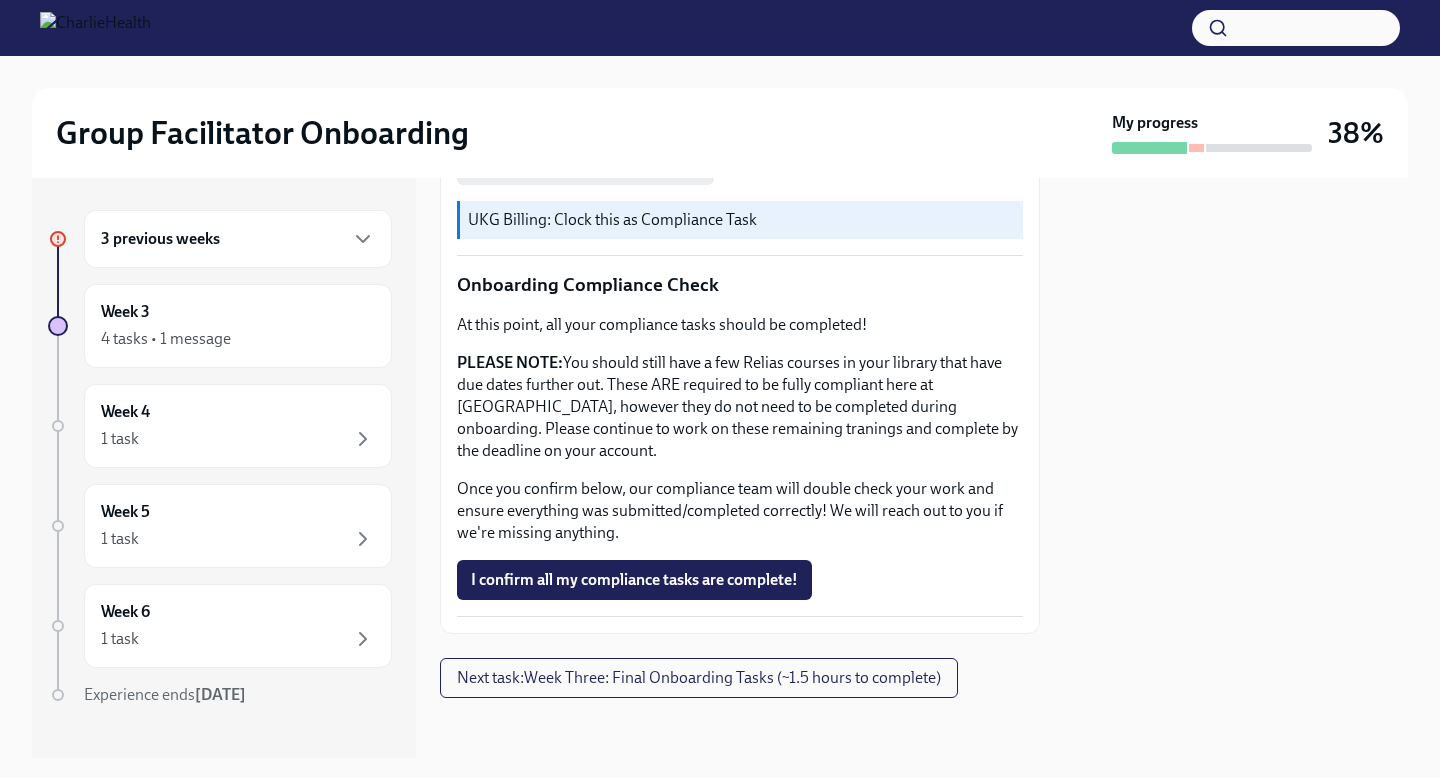 scroll, scrollTop: 1097, scrollLeft: 0, axis: vertical 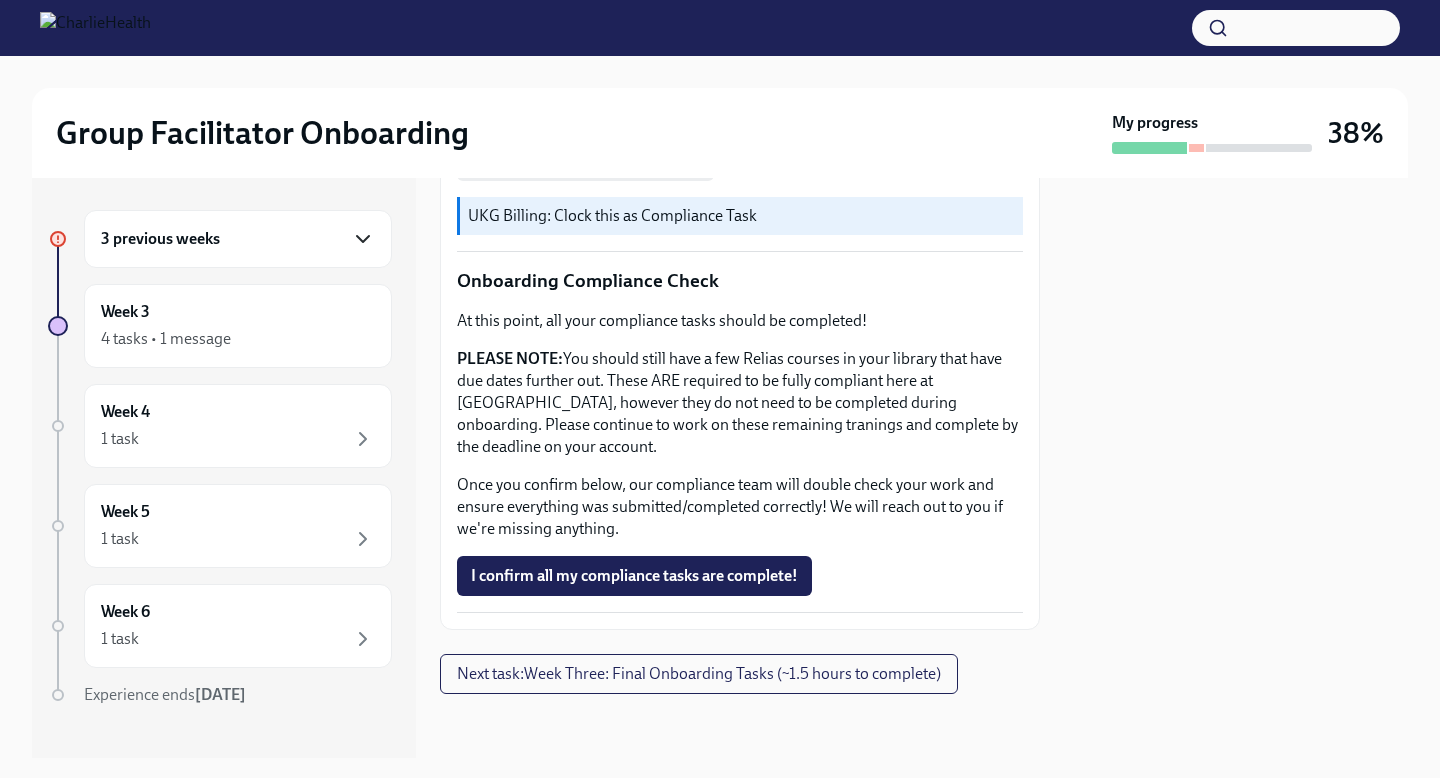 click 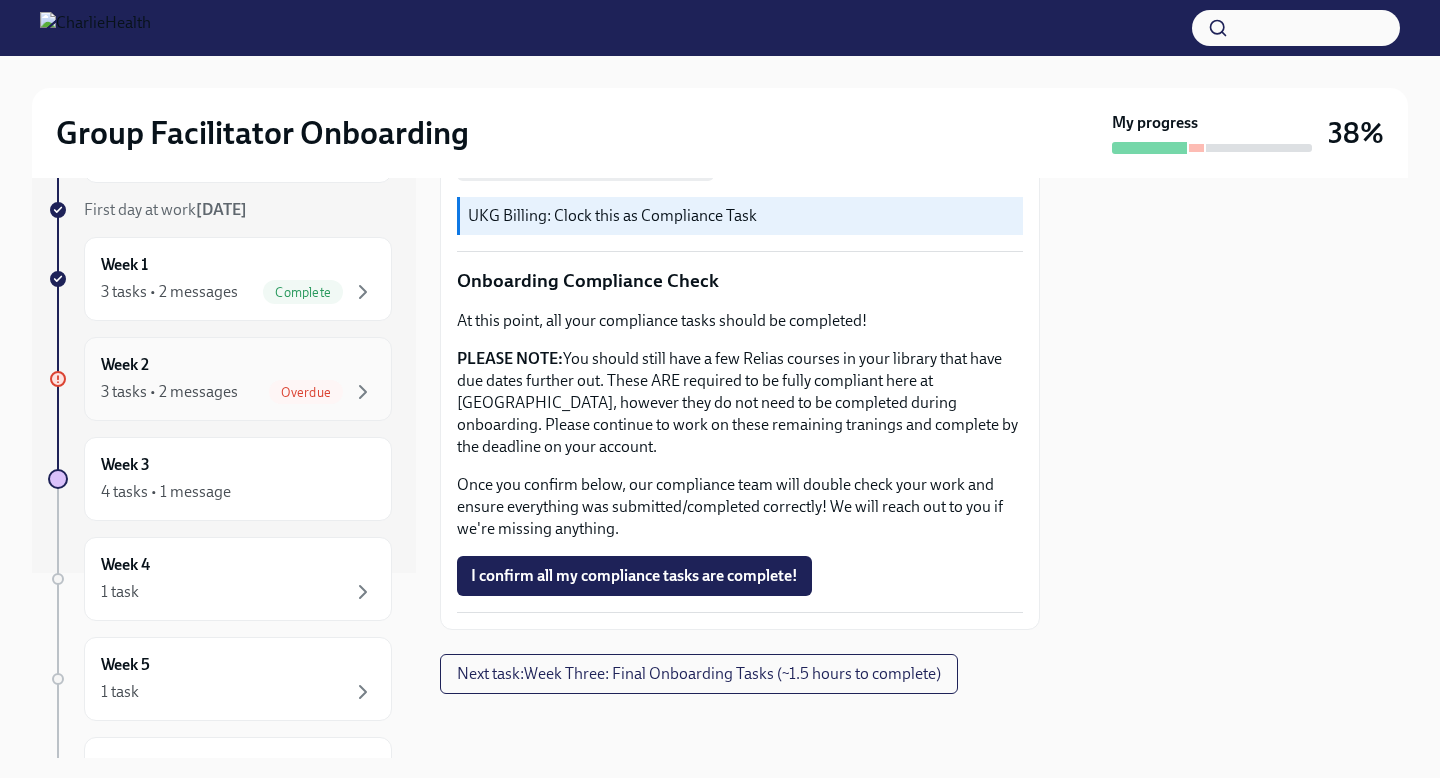 scroll, scrollTop: 208, scrollLeft: 0, axis: vertical 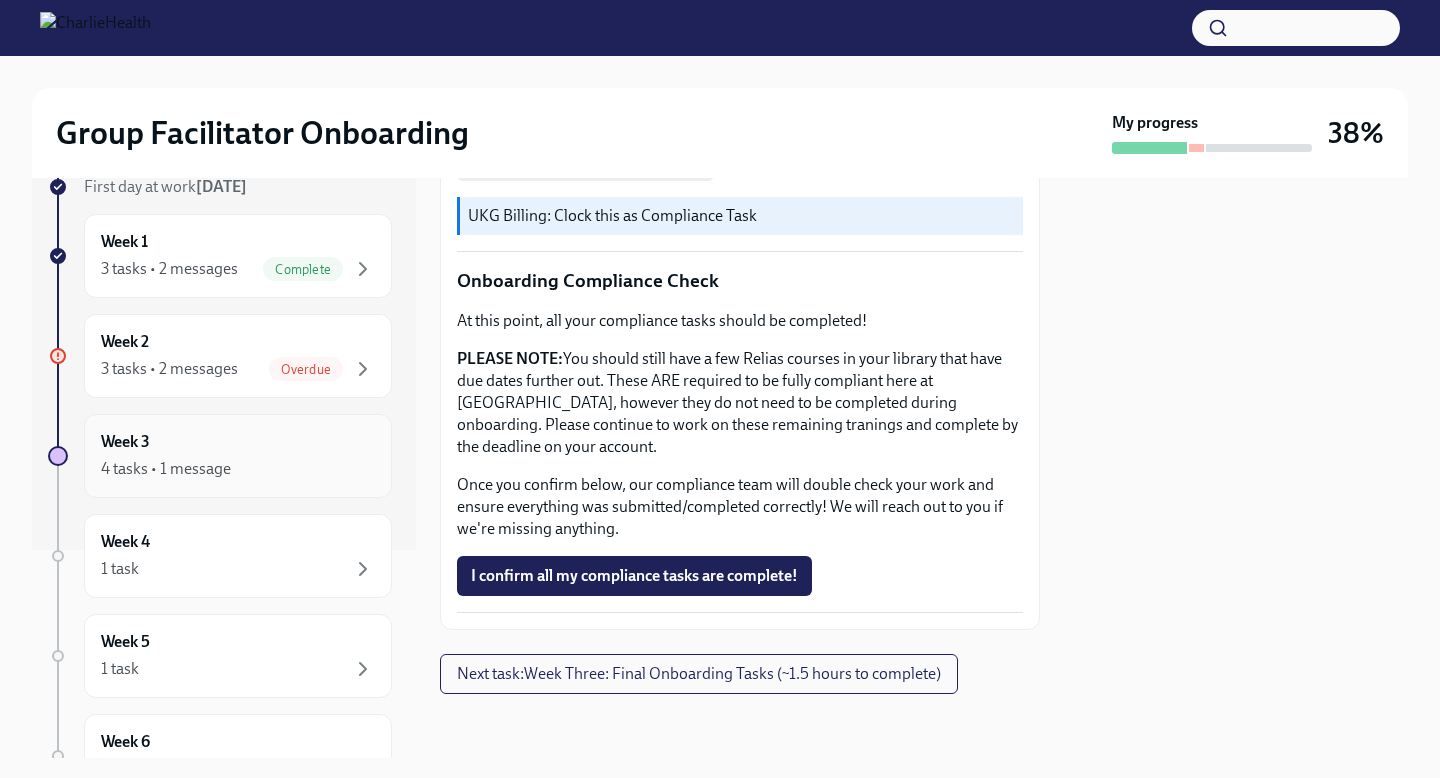 click on "Week 3 4 tasks • 1 message" at bounding box center [238, 456] 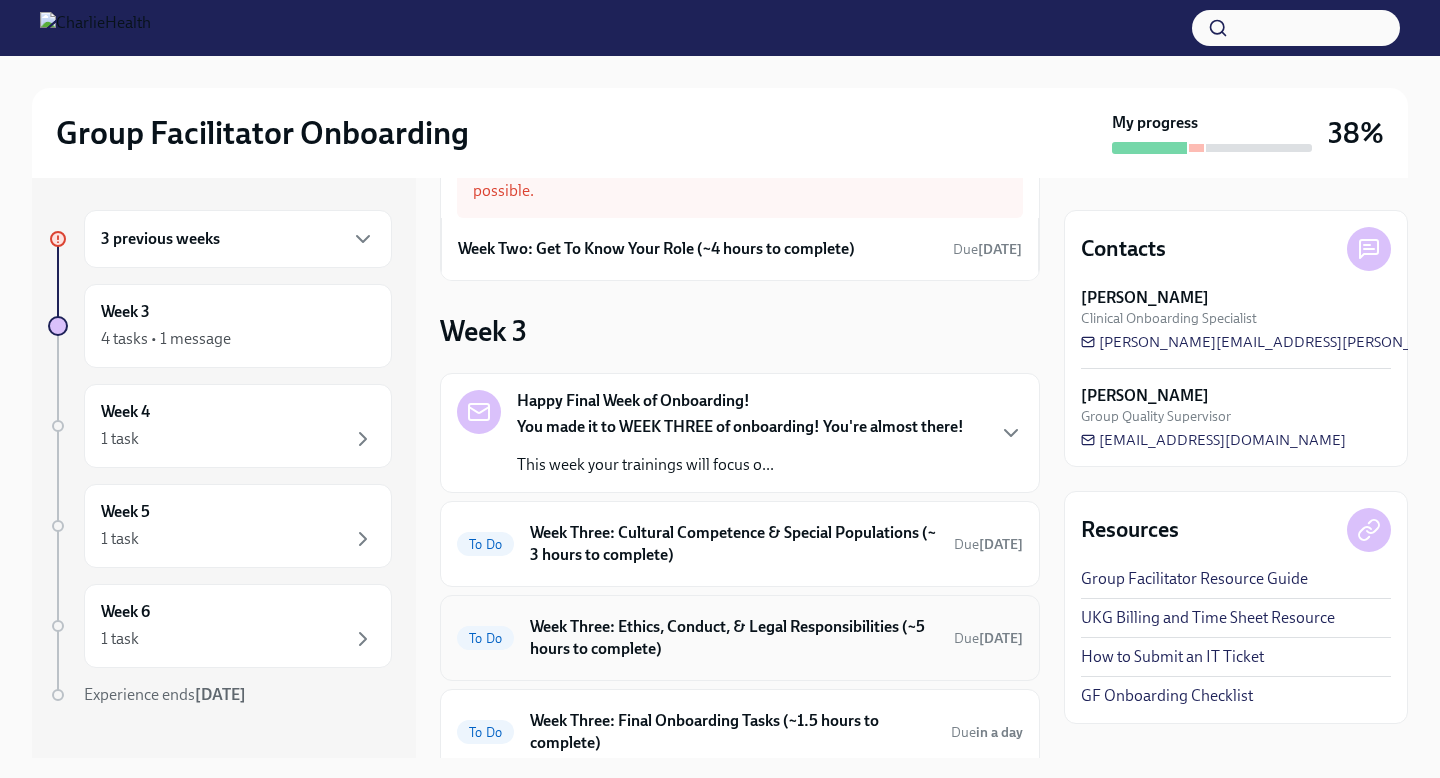 scroll, scrollTop: 130, scrollLeft: 0, axis: vertical 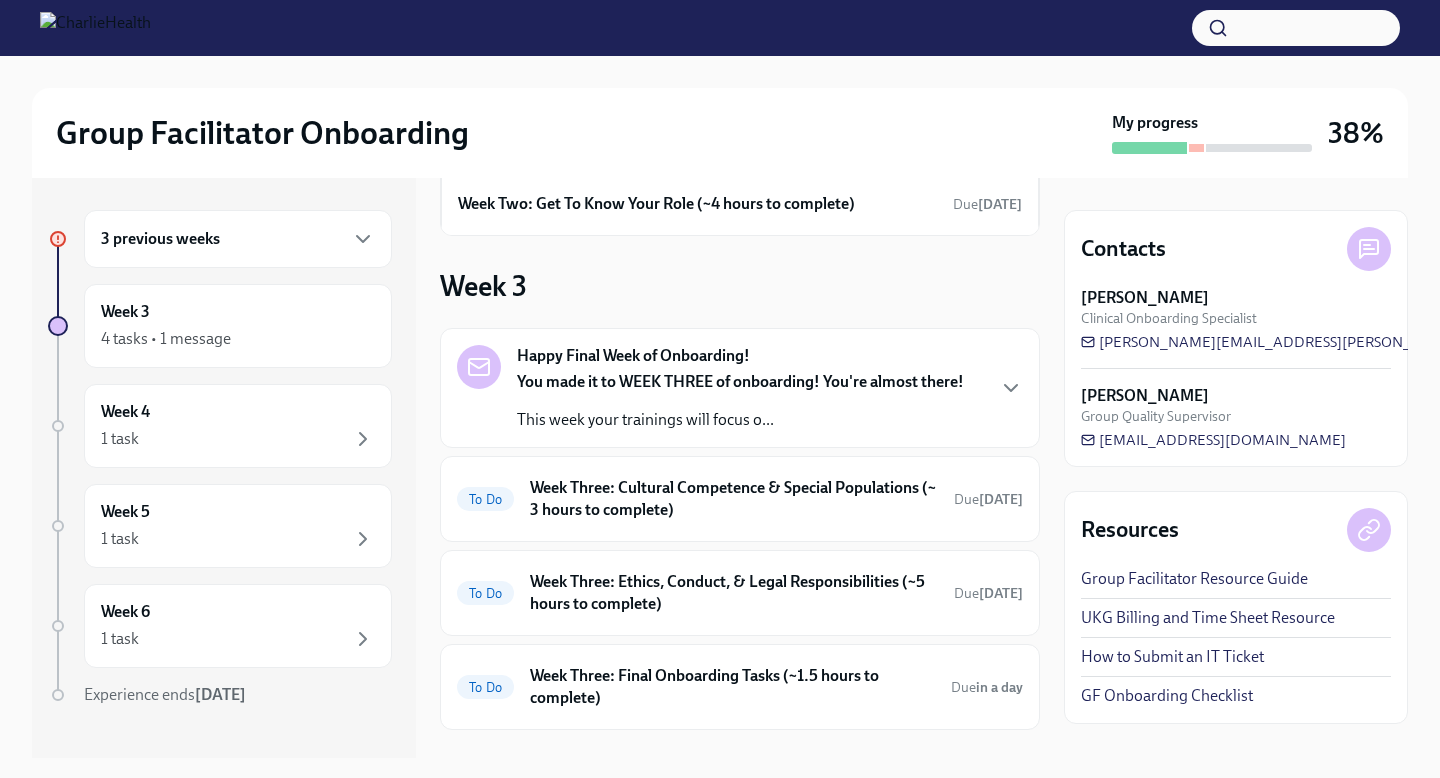 click on "You made it to WEEK THREE of onboarding! You're almost there!" at bounding box center [740, 381] 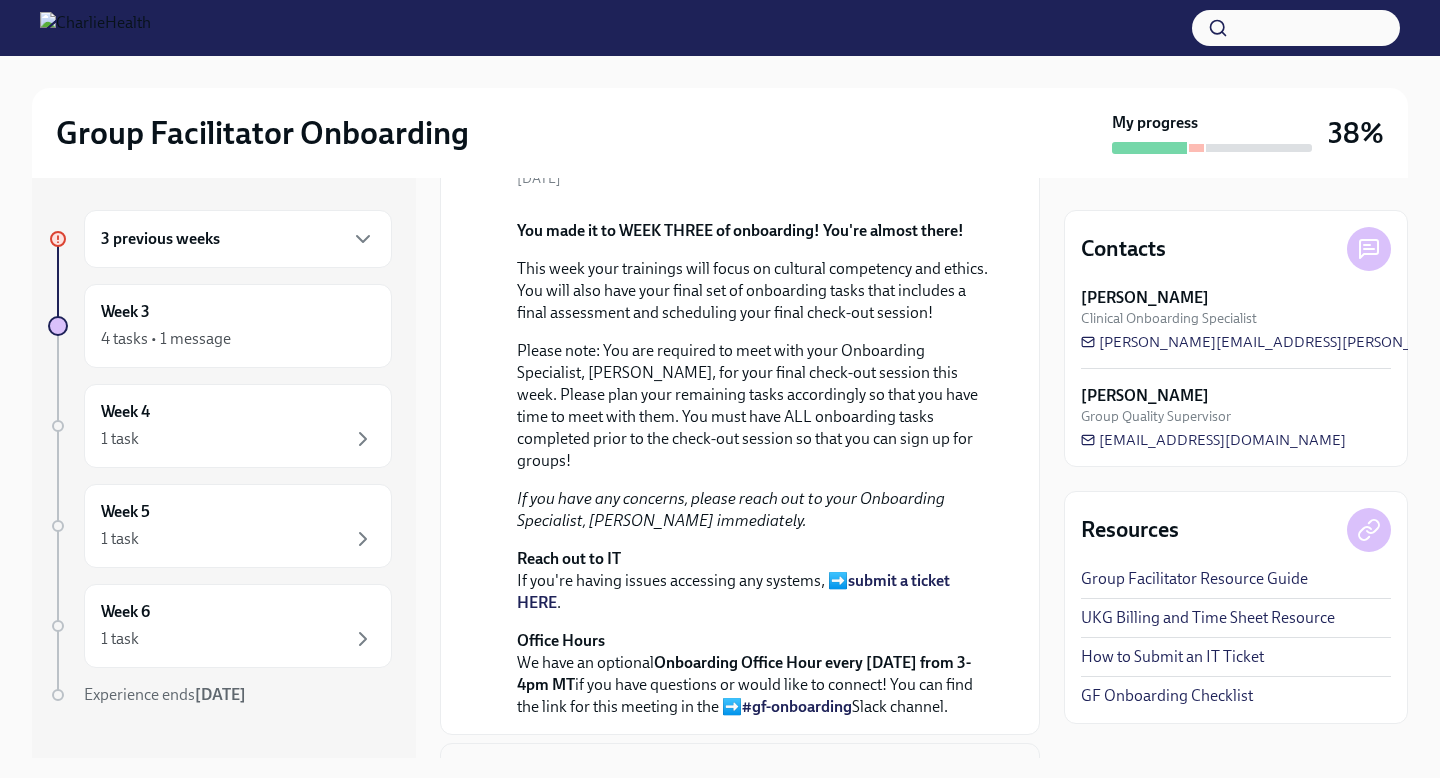 scroll, scrollTop: 146, scrollLeft: 0, axis: vertical 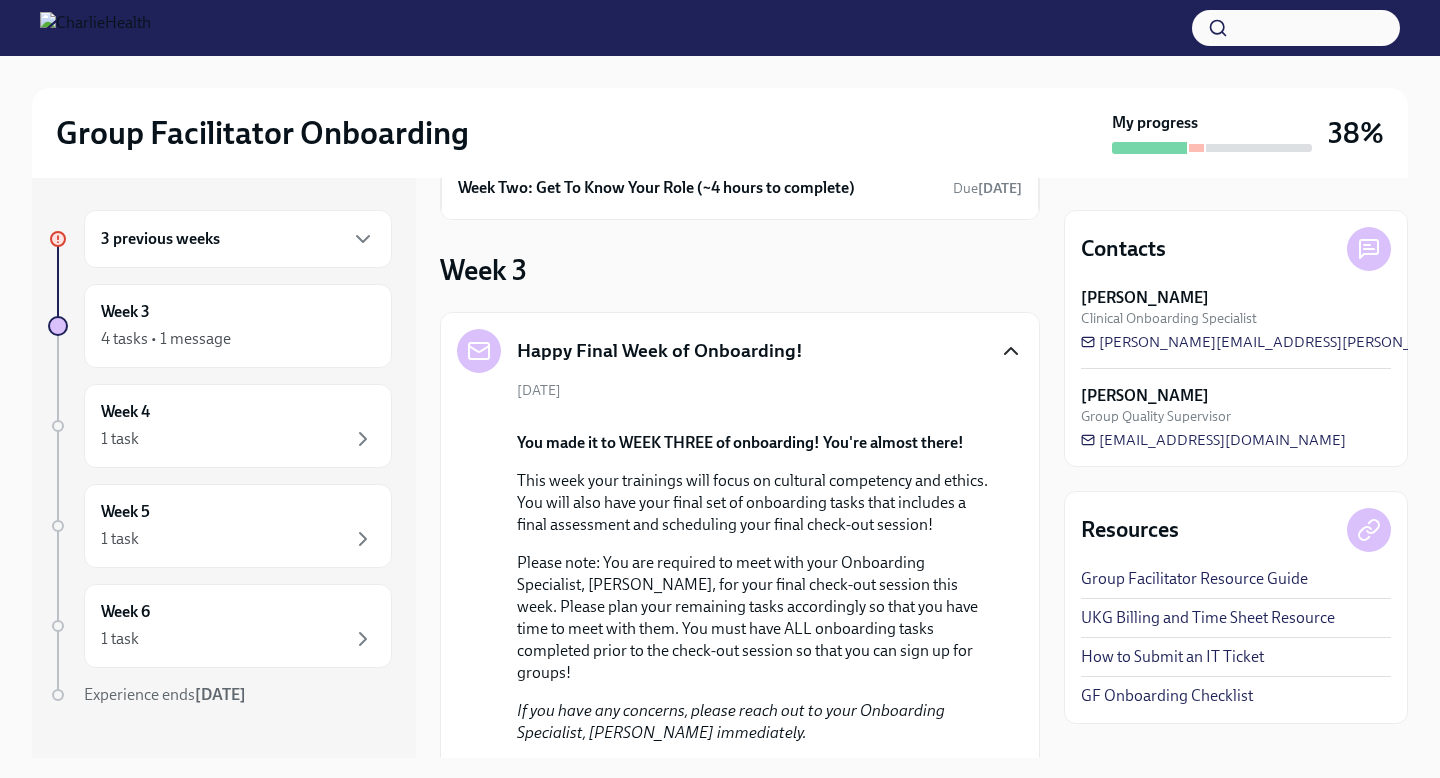 click 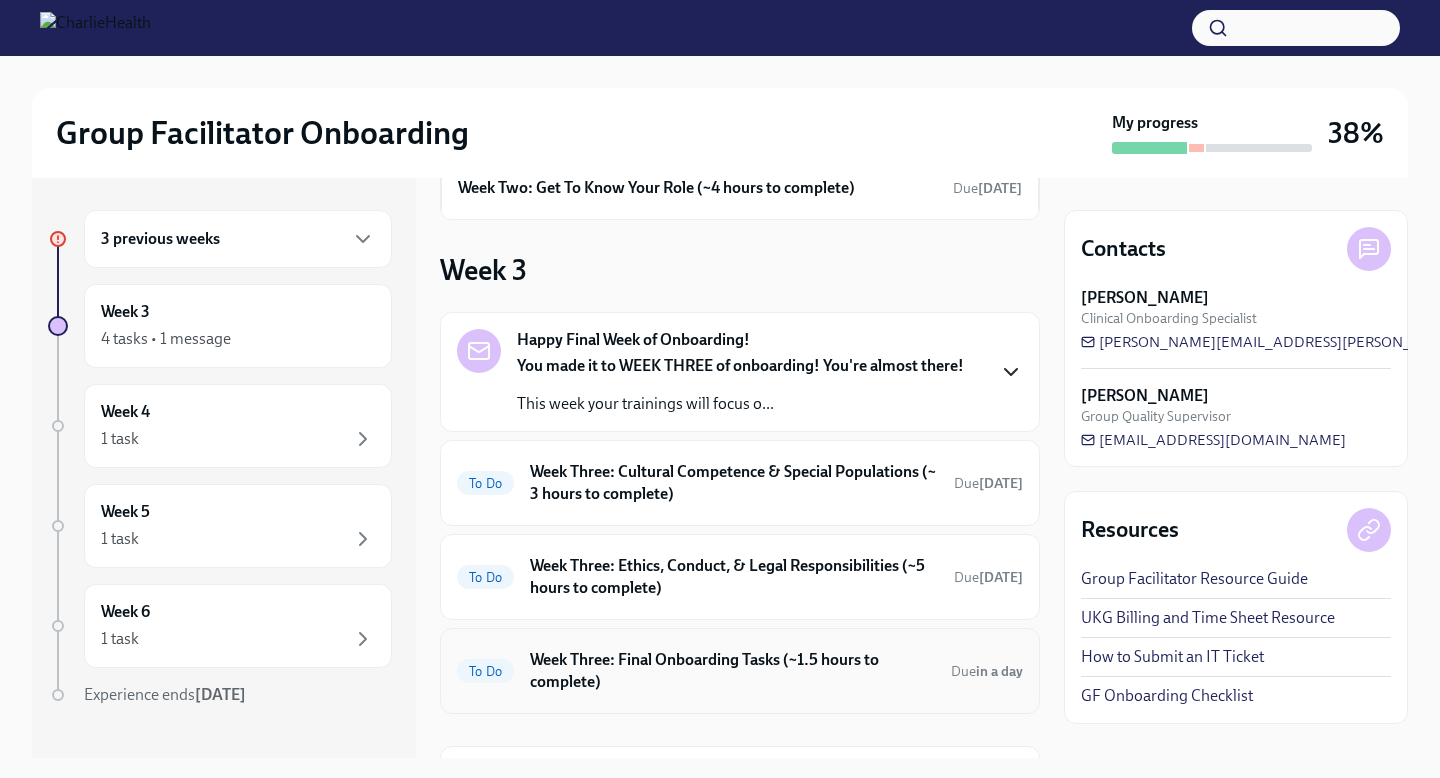 click on "Week Three: Final Onboarding Tasks (~1.5 hours to complete)" at bounding box center [732, 671] 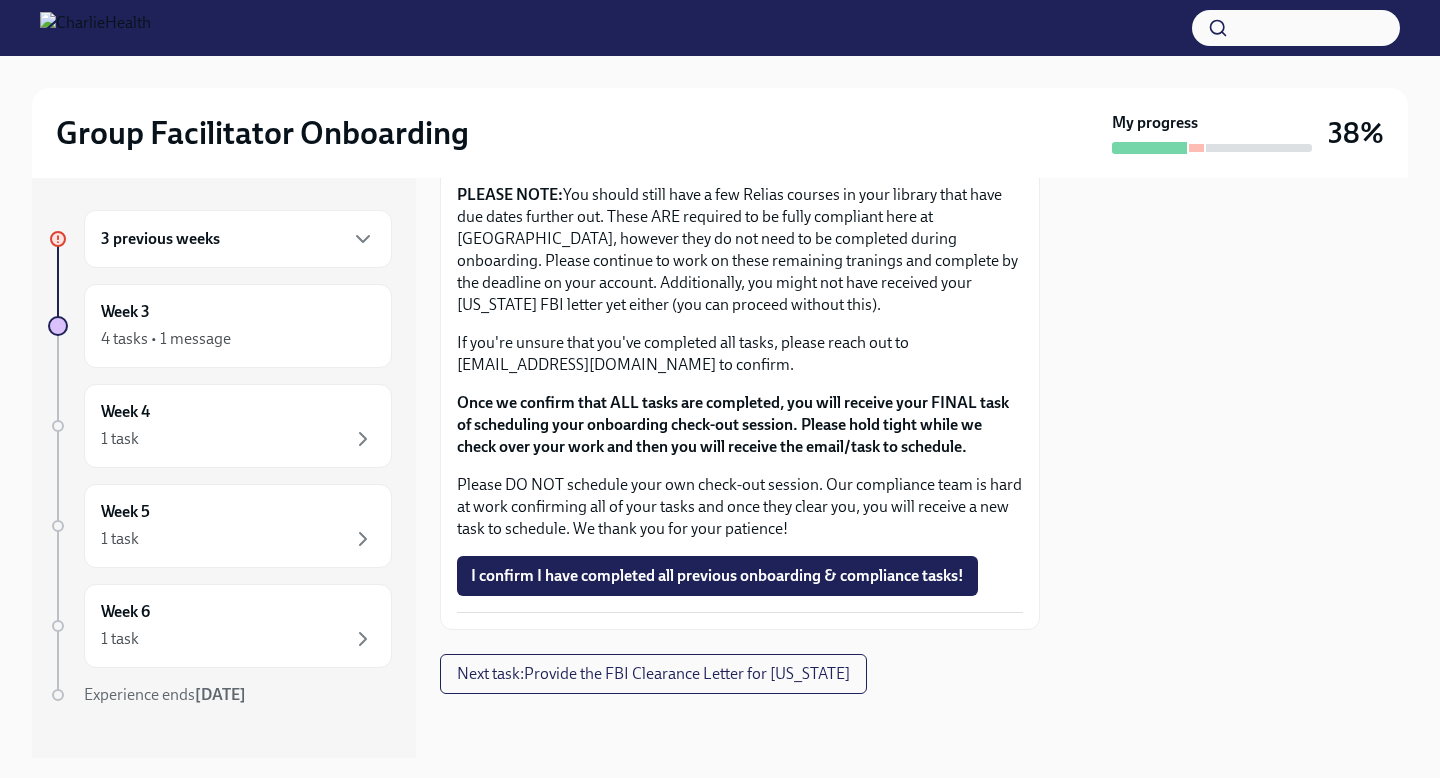 scroll, scrollTop: 1793, scrollLeft: 0, axis: vertical 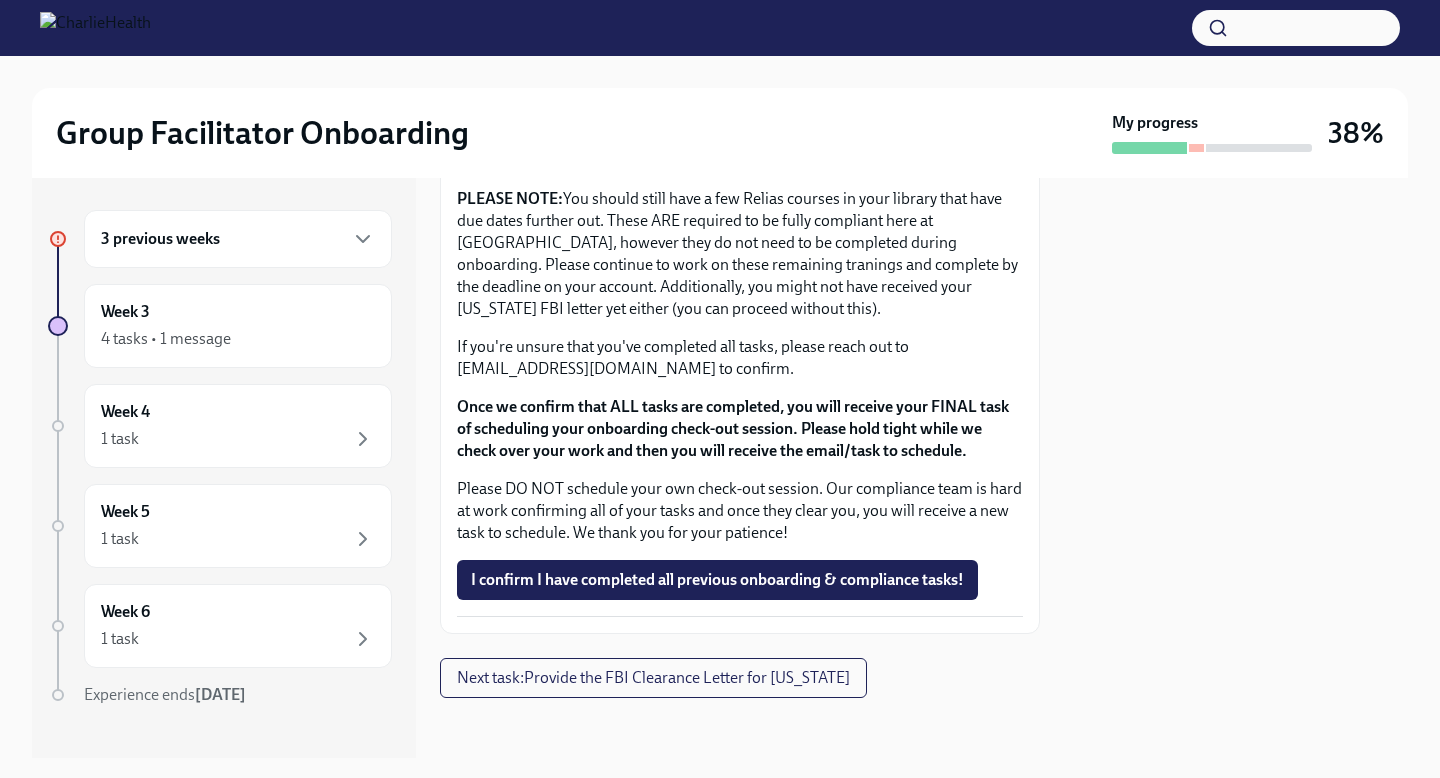 click on "3 previous weeks" at bounding box center (238, 239) 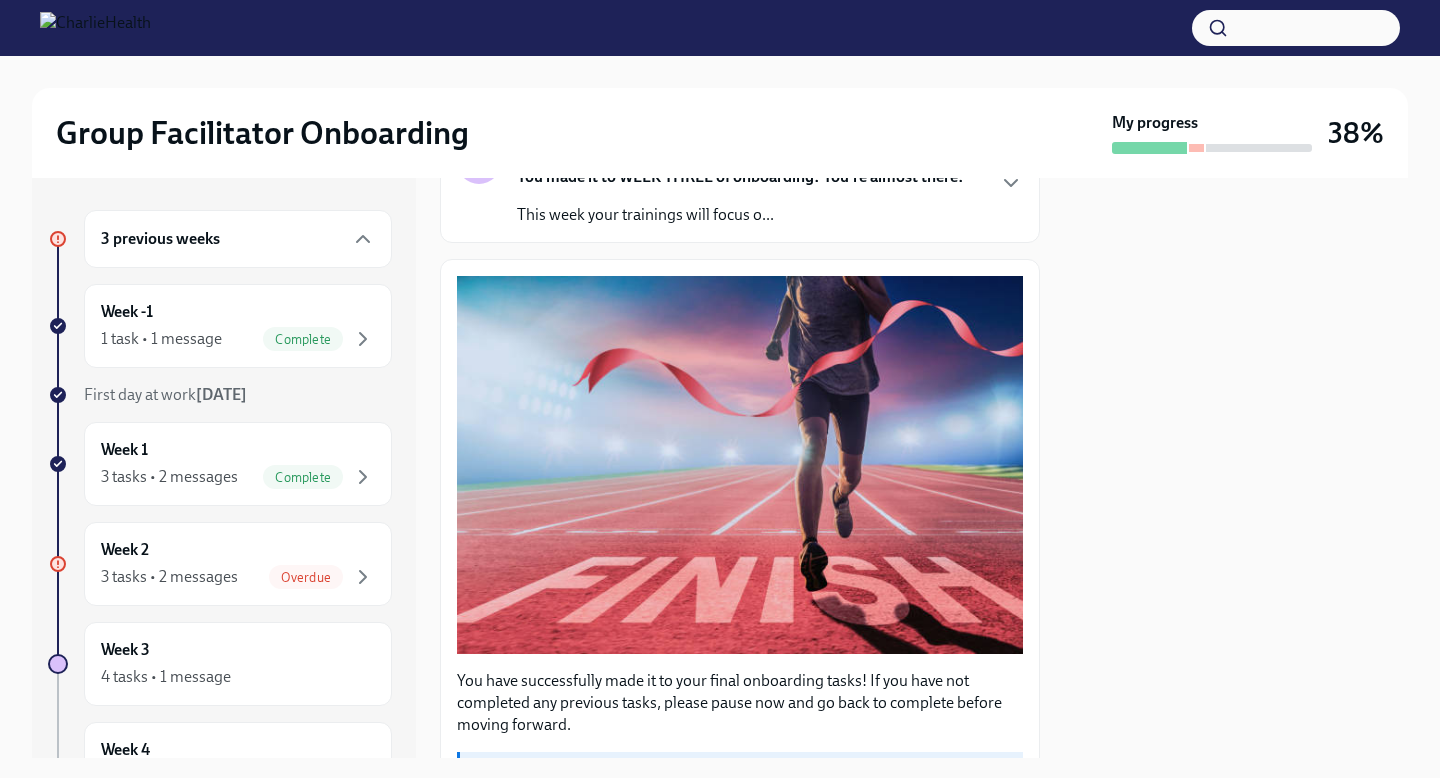 scroll, scrollTop: 0, scrollLeft: 0, axis: both 